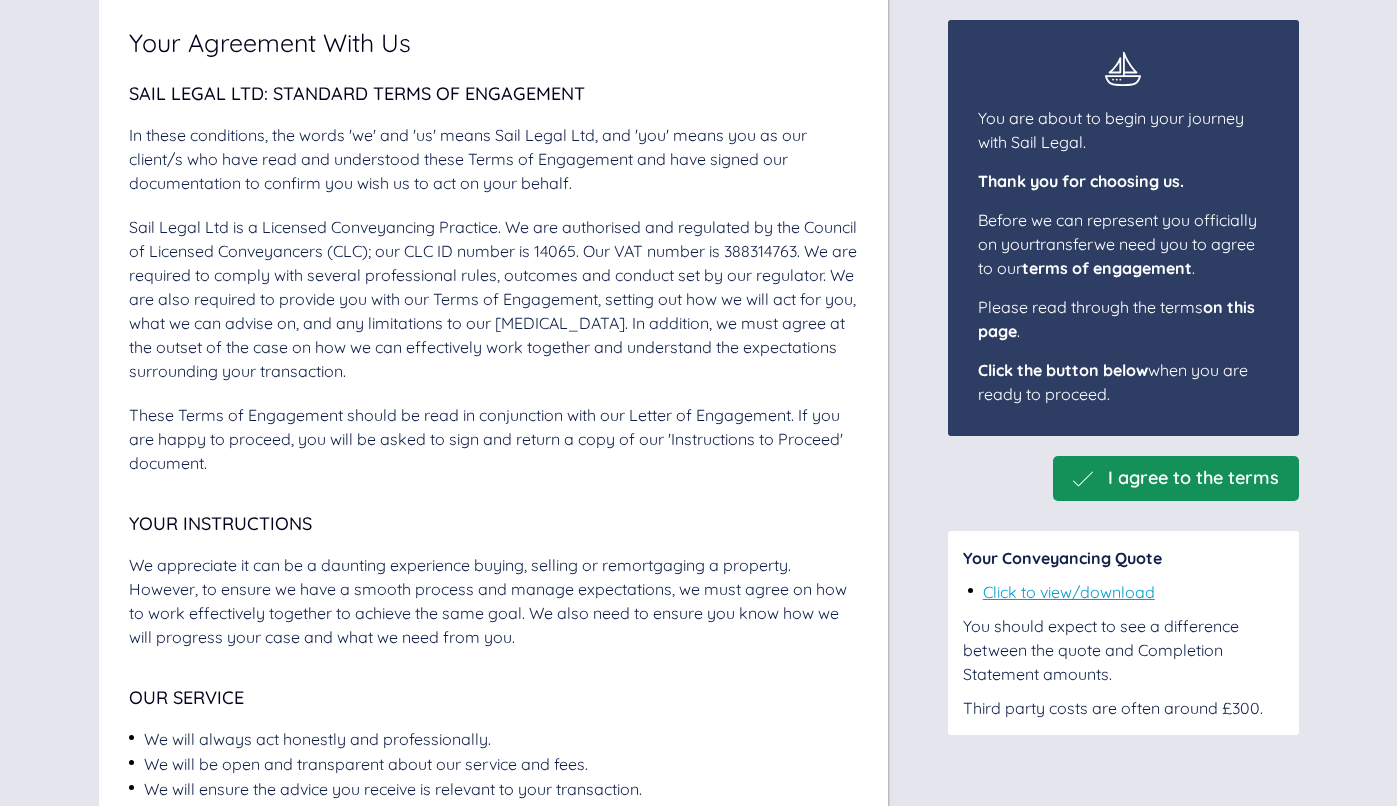scroll, scrollTop: 182, scrollLeft: 0, axis: vertical 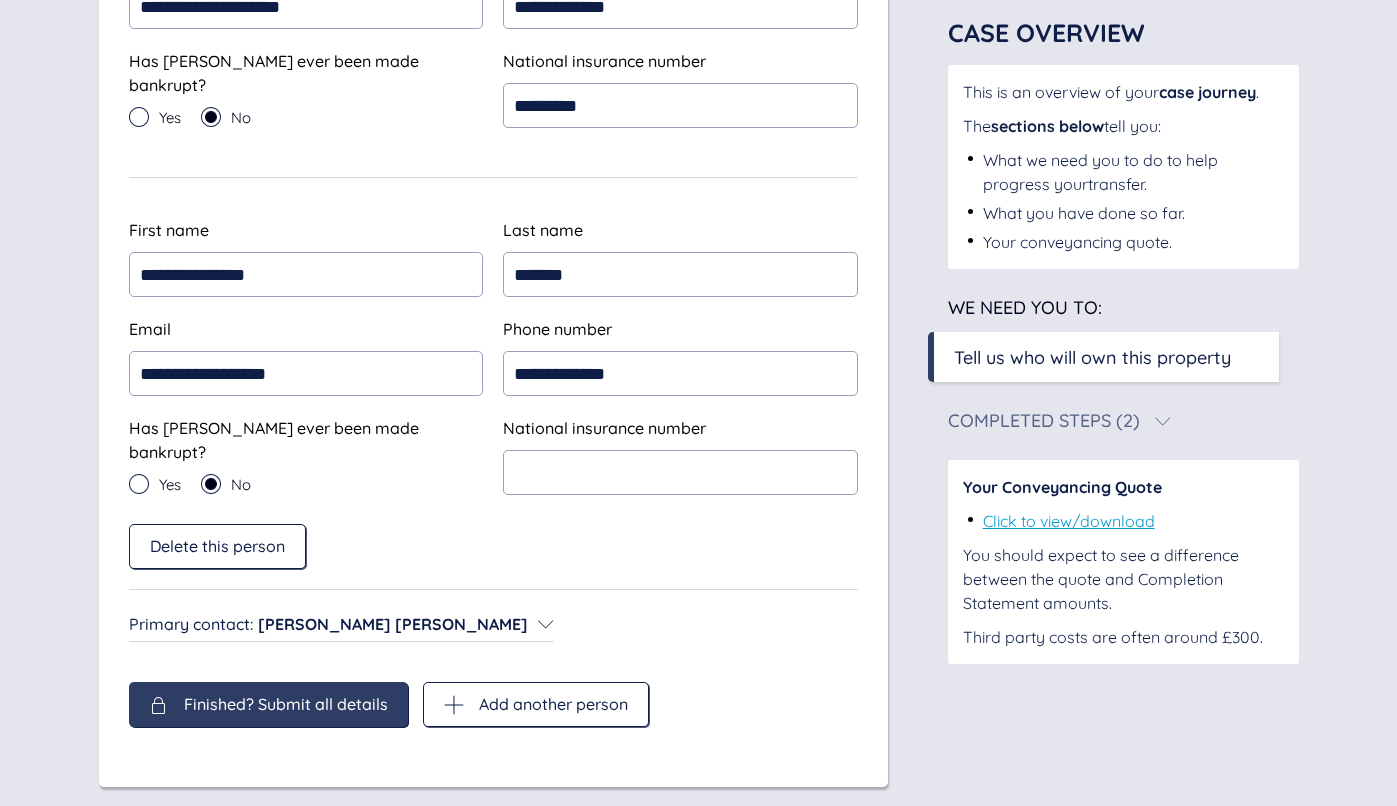 click on "Andrew Wightman Mccombe" at bounding box center (393, 624) 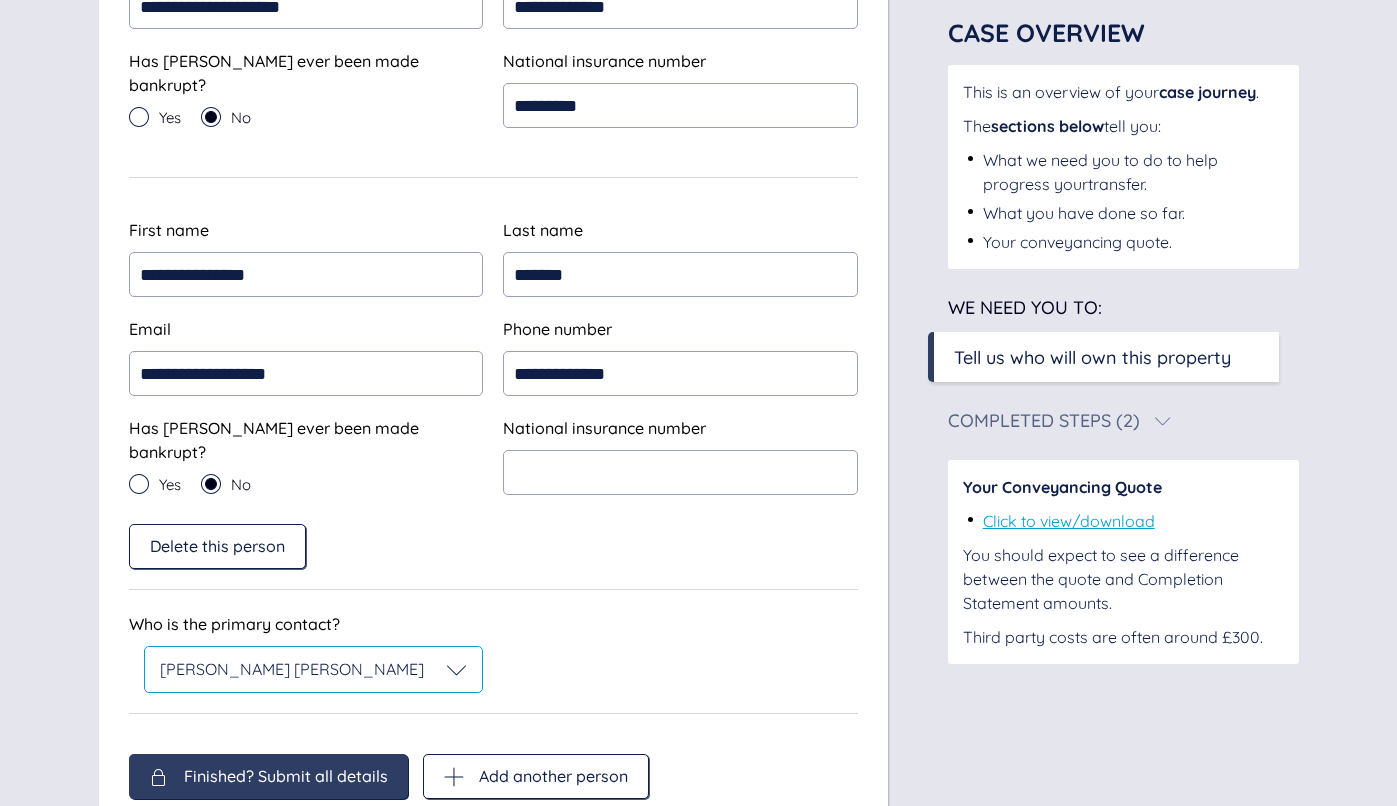 click on "Andrew Wightman Mccombe" at bounding box center (292, 669) 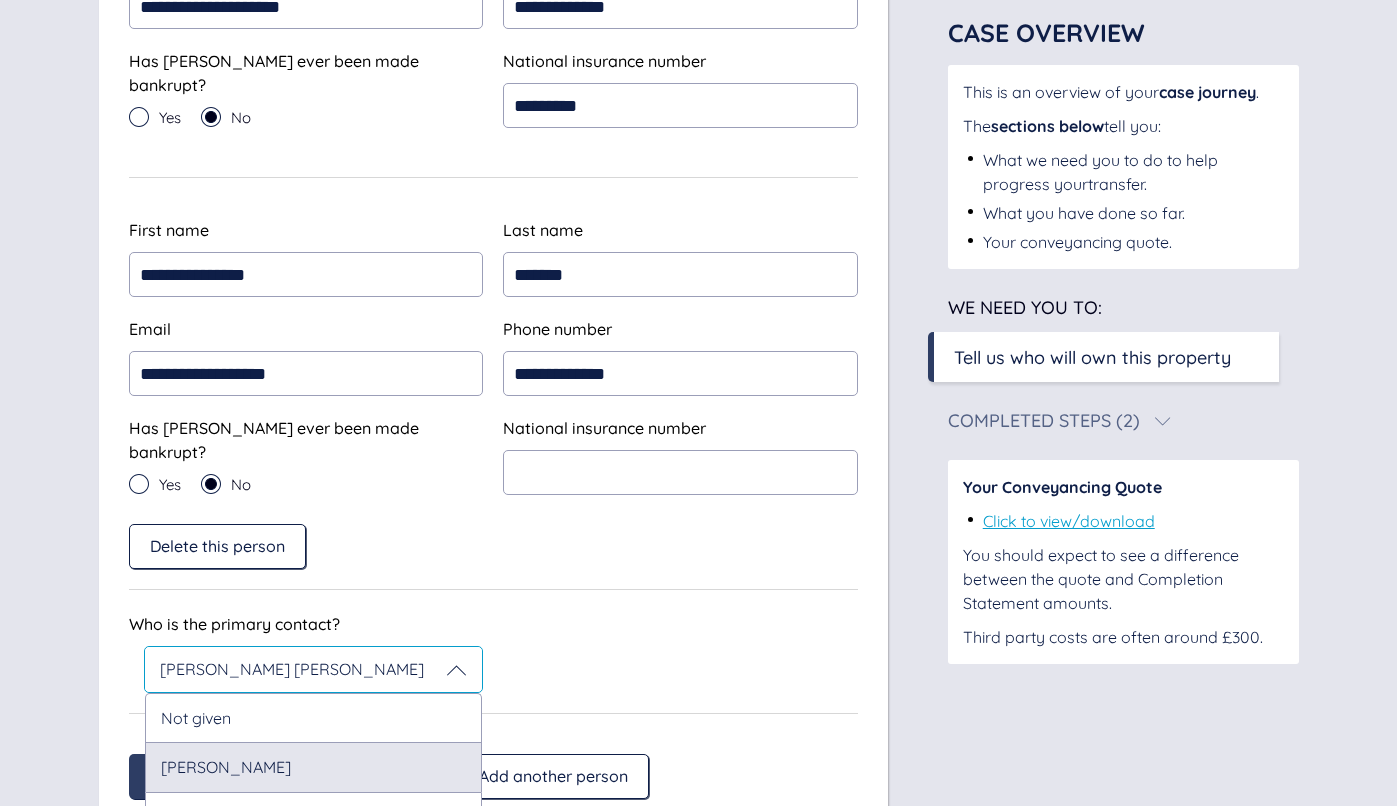 click on "Katherine Mccombe" at bounding box center (314, 766) 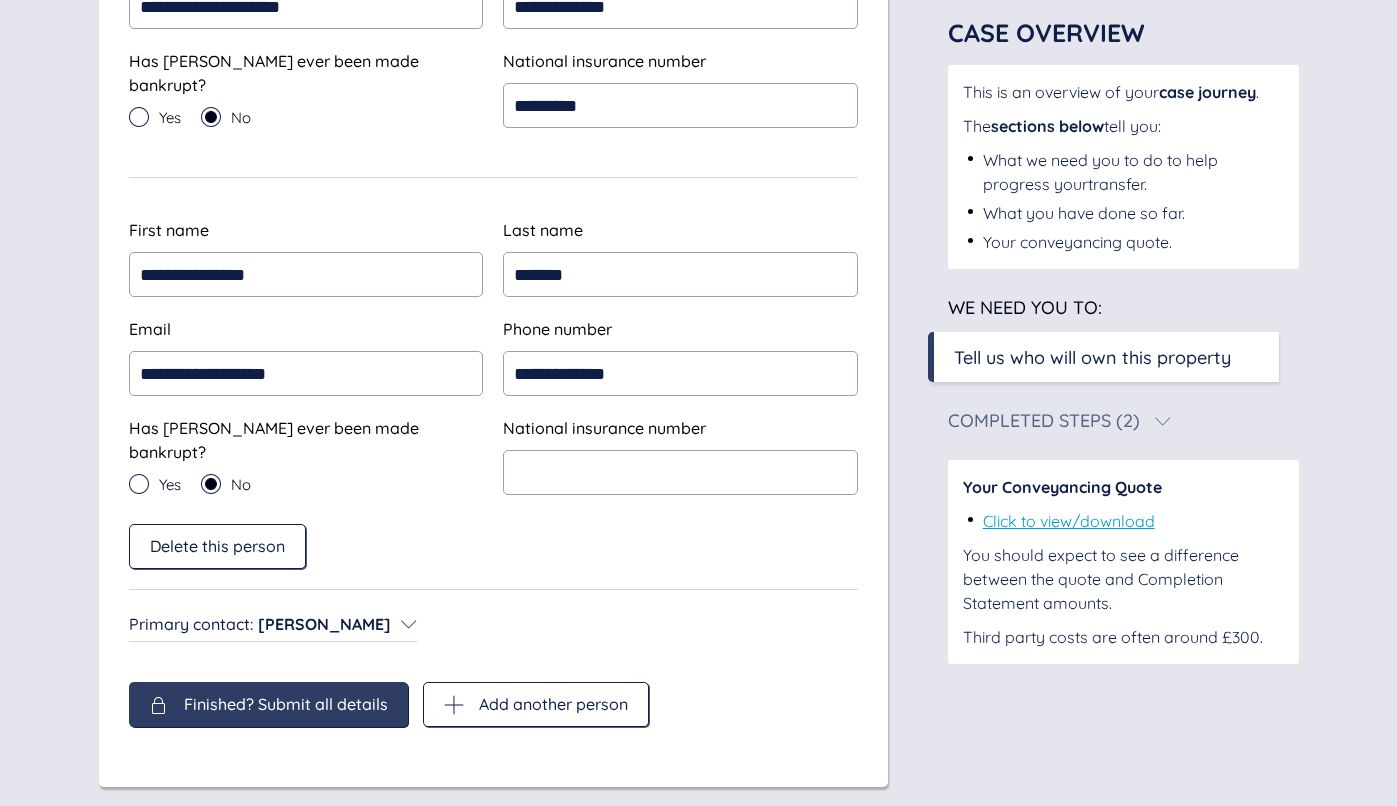 click on "**********" at bounding box center (493, 177) 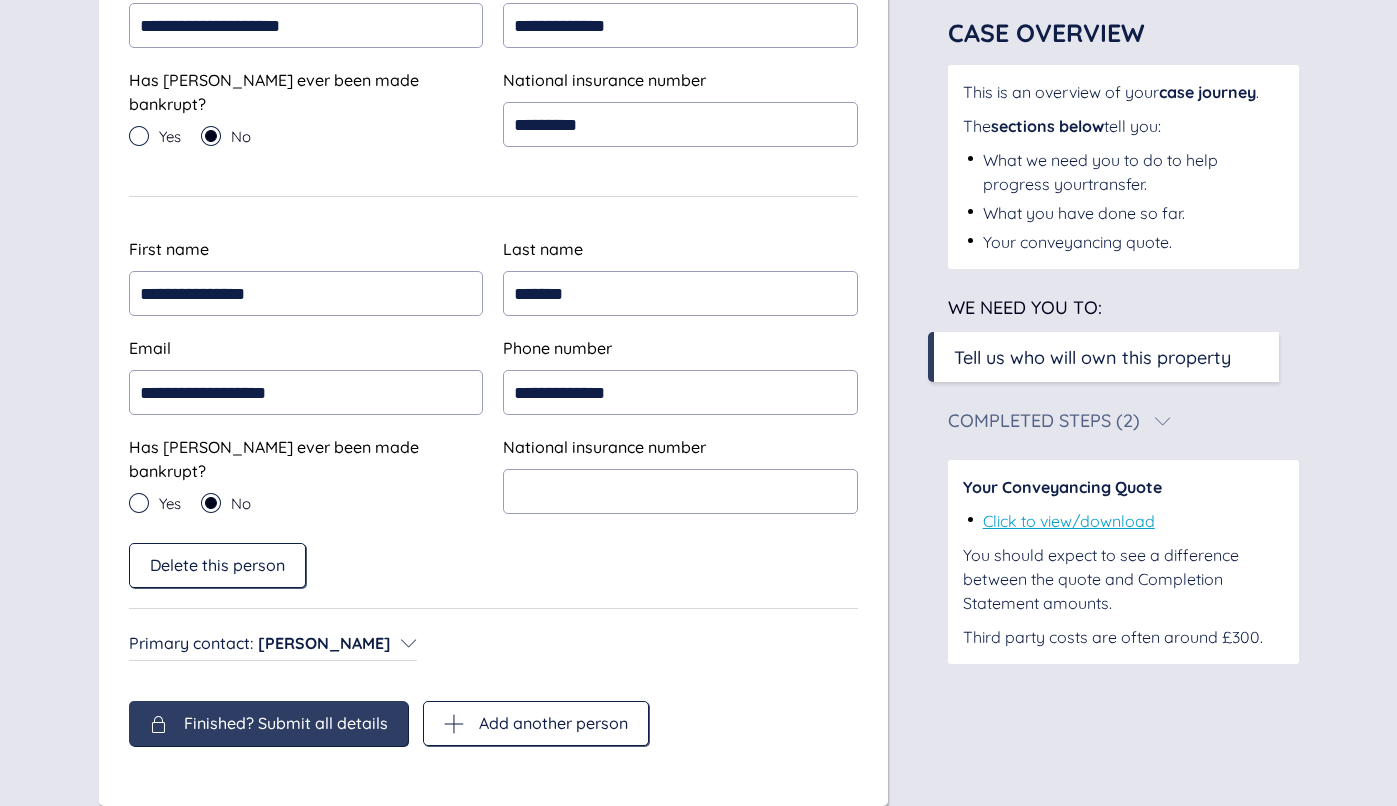 scroll, scrollTop: 564, scrollLeft: 0, axis: vertical 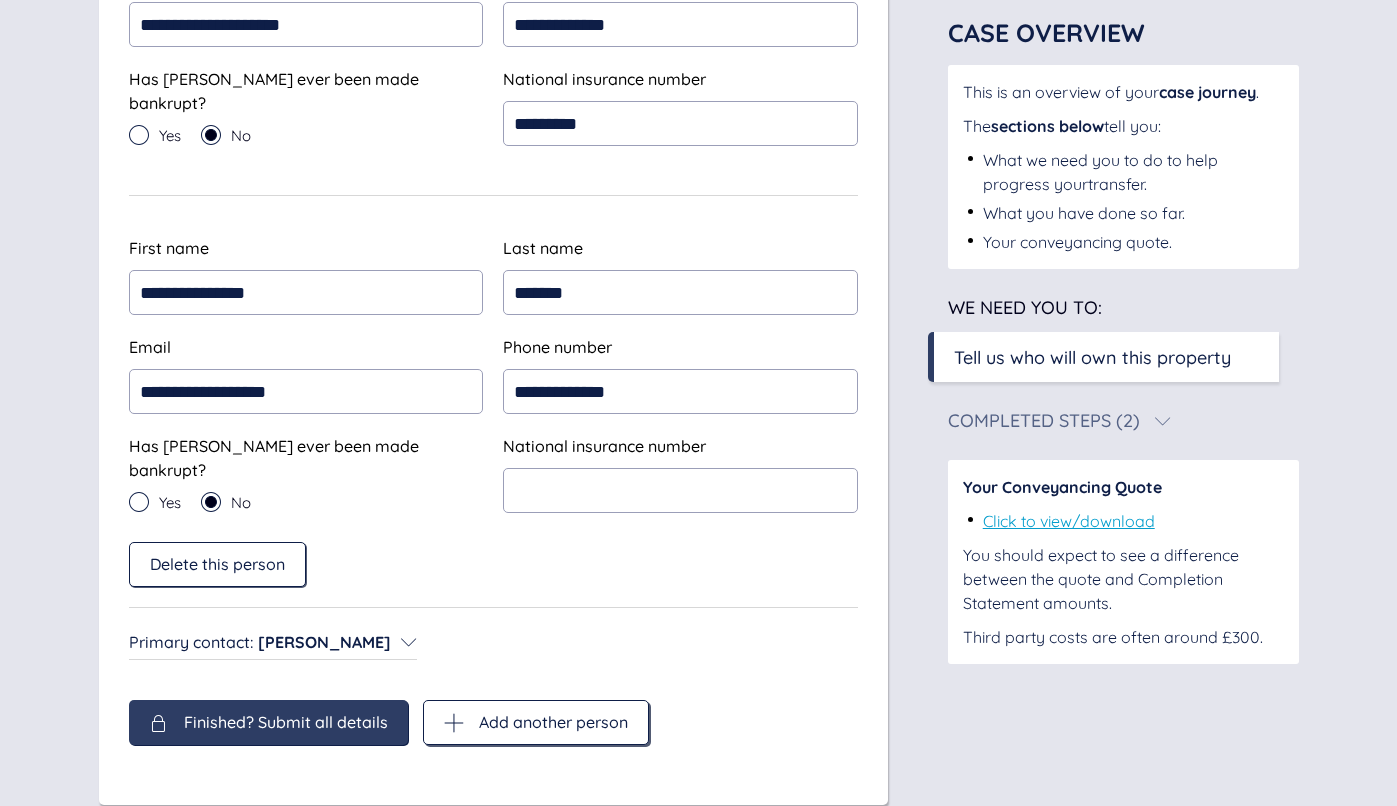 click 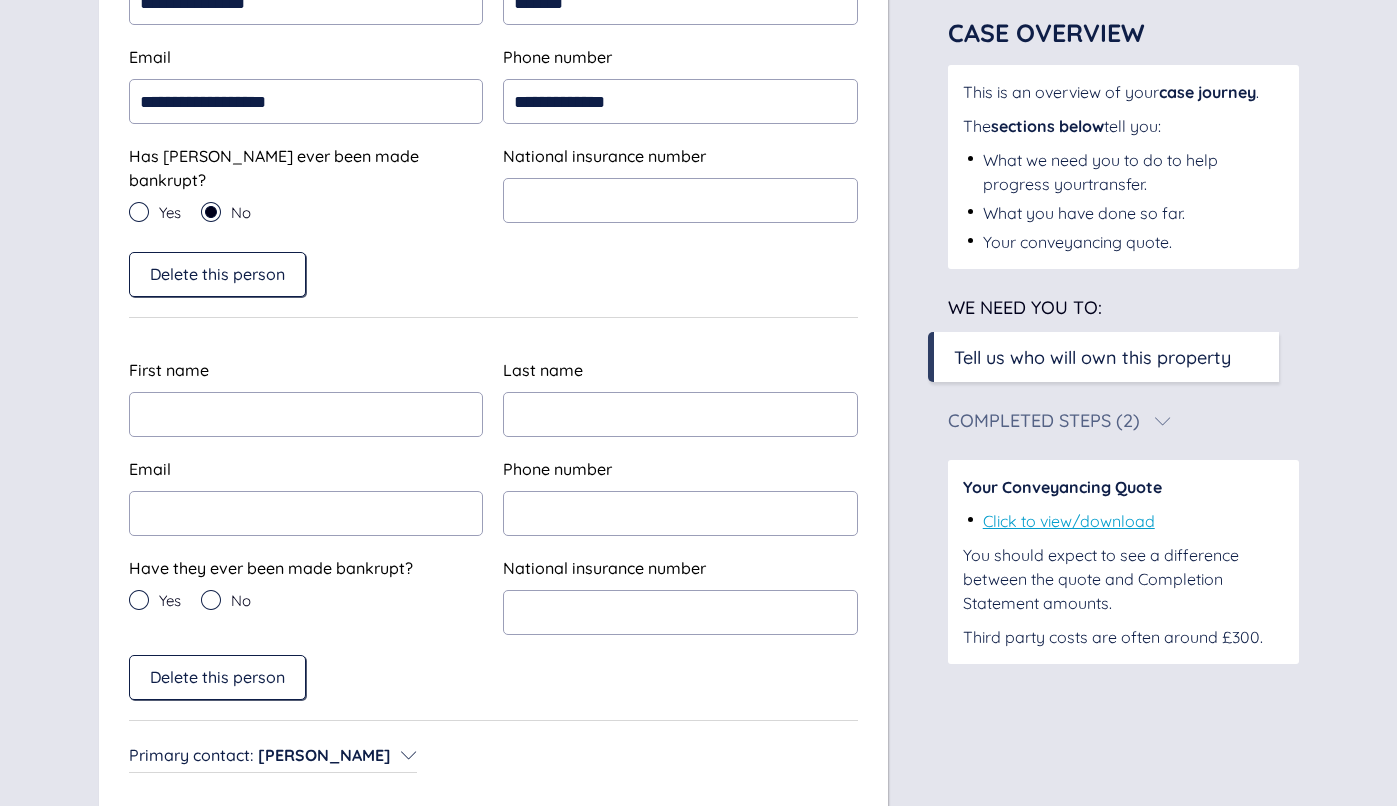 scroll, scrollTop: 855, scrollLeft: 0, axis: vertical 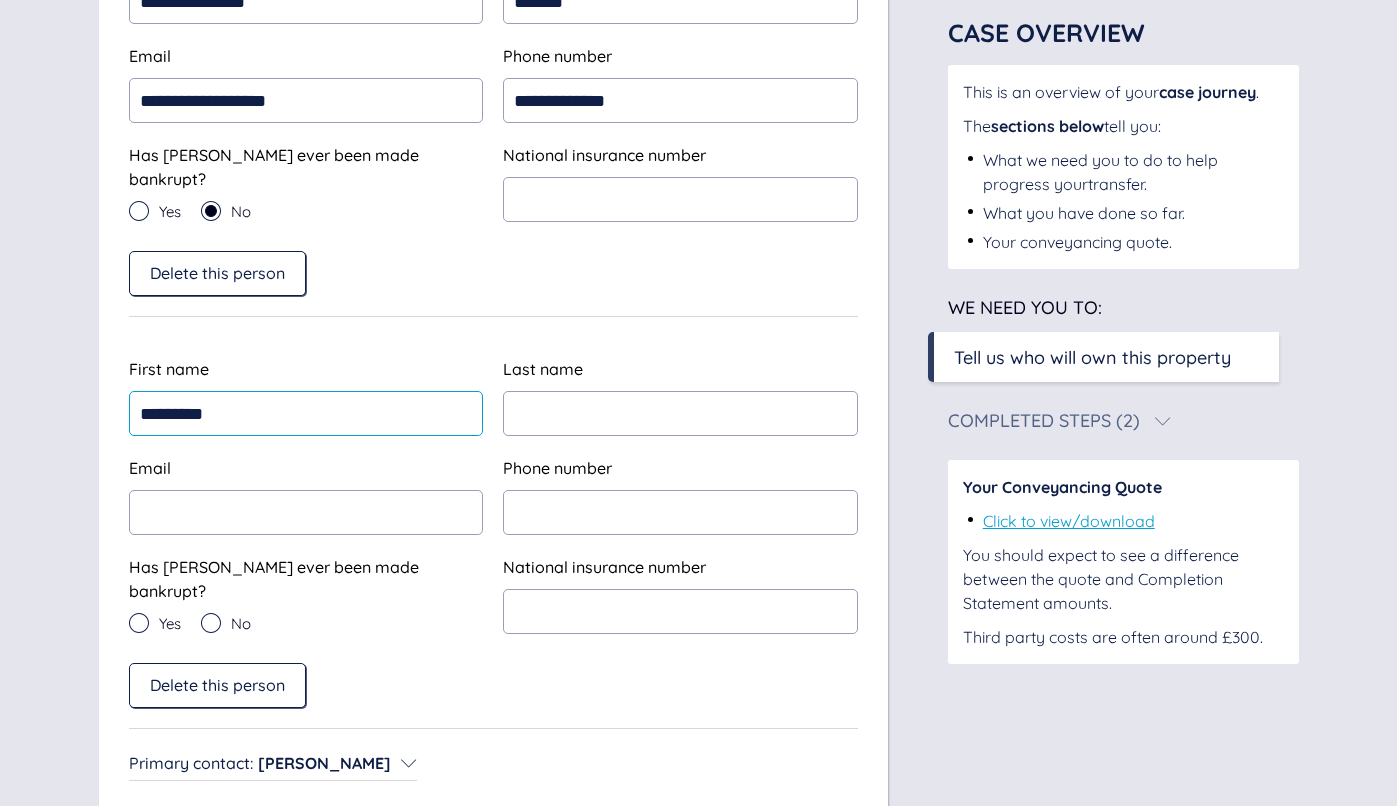 type on "*********" 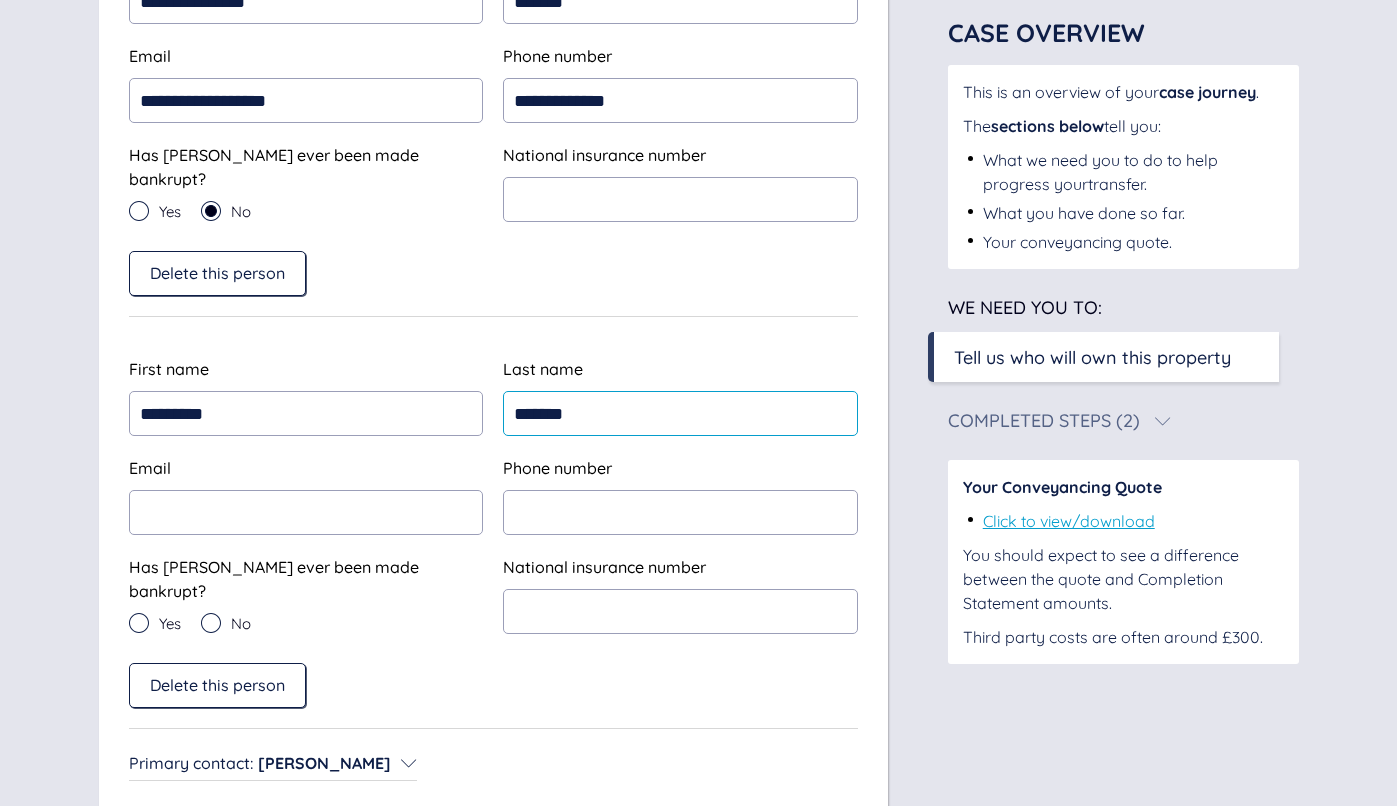 type on "*******" 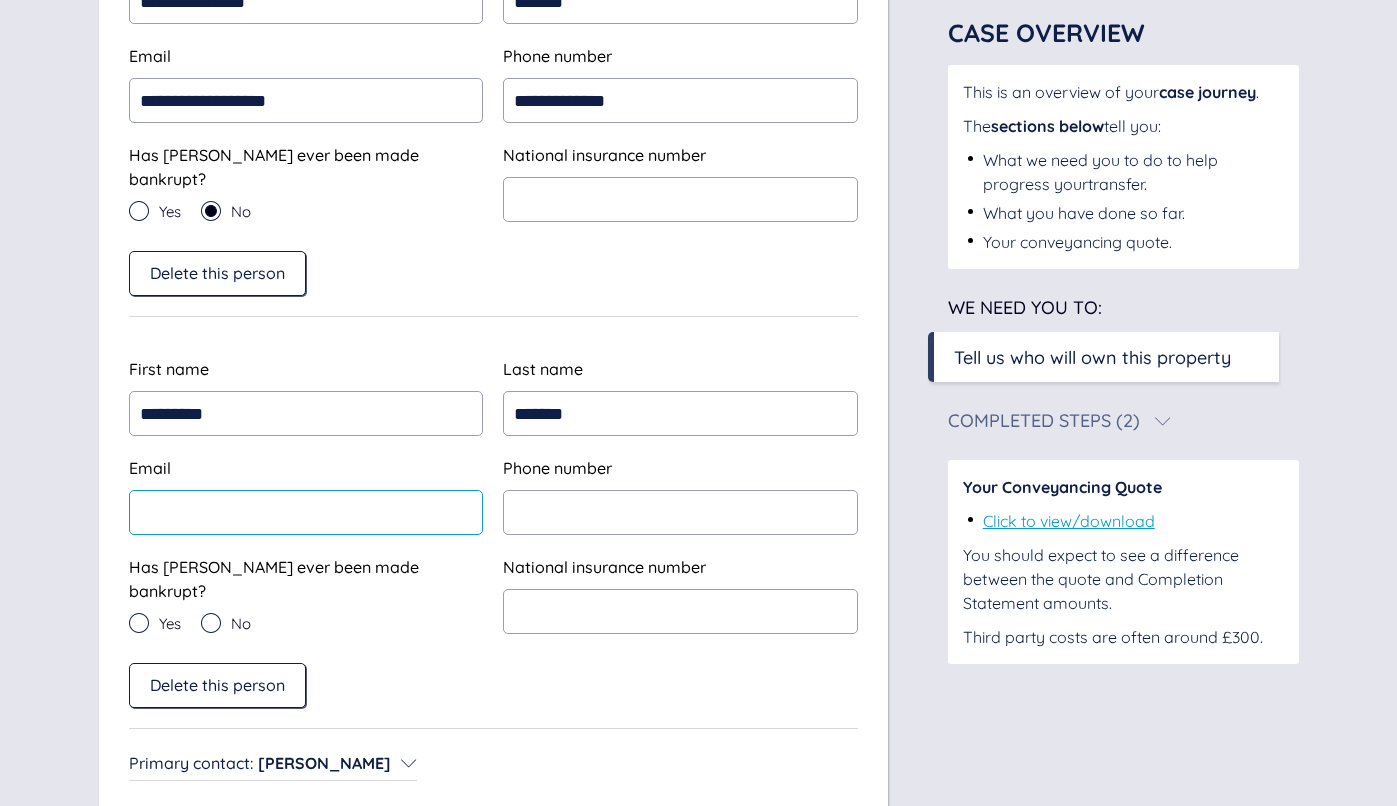 type on "**********" 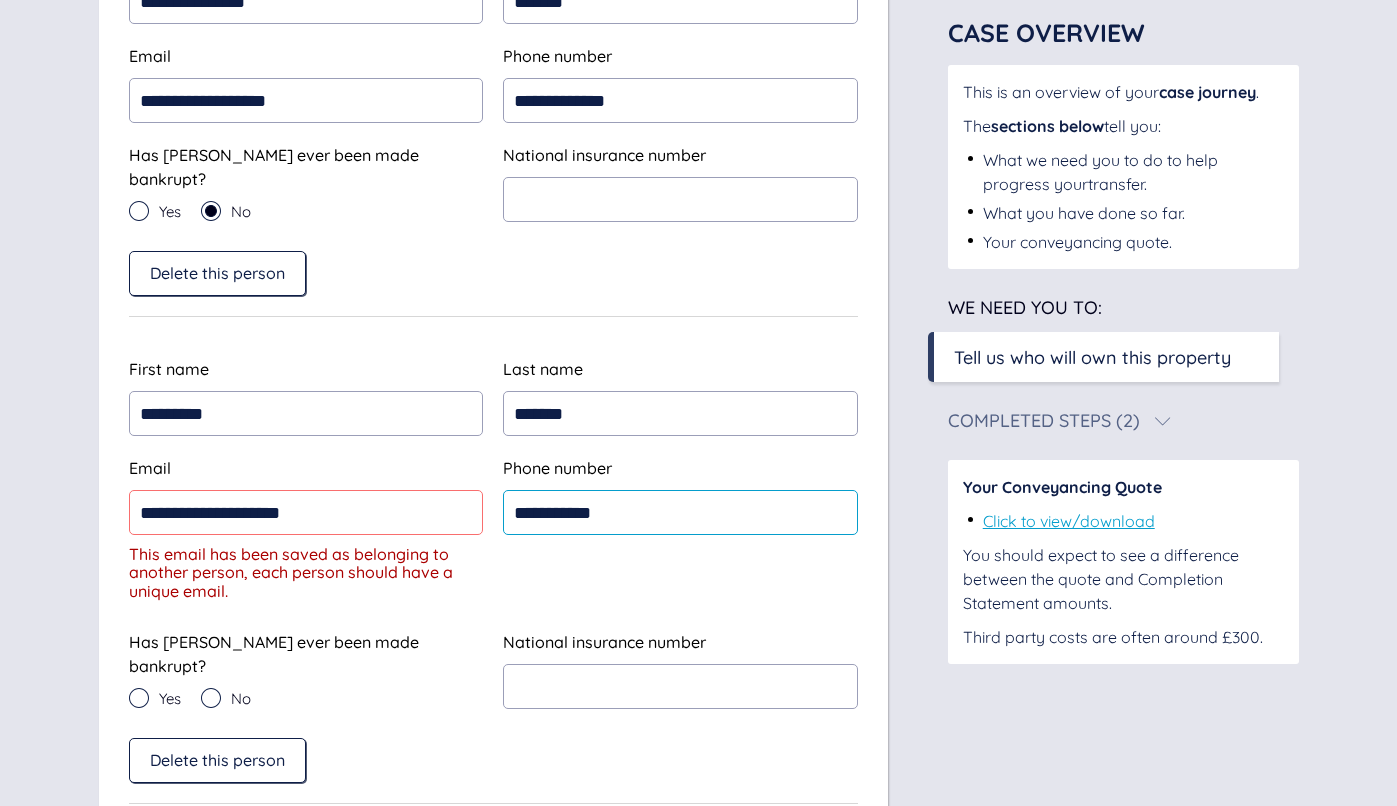 type on "**********" 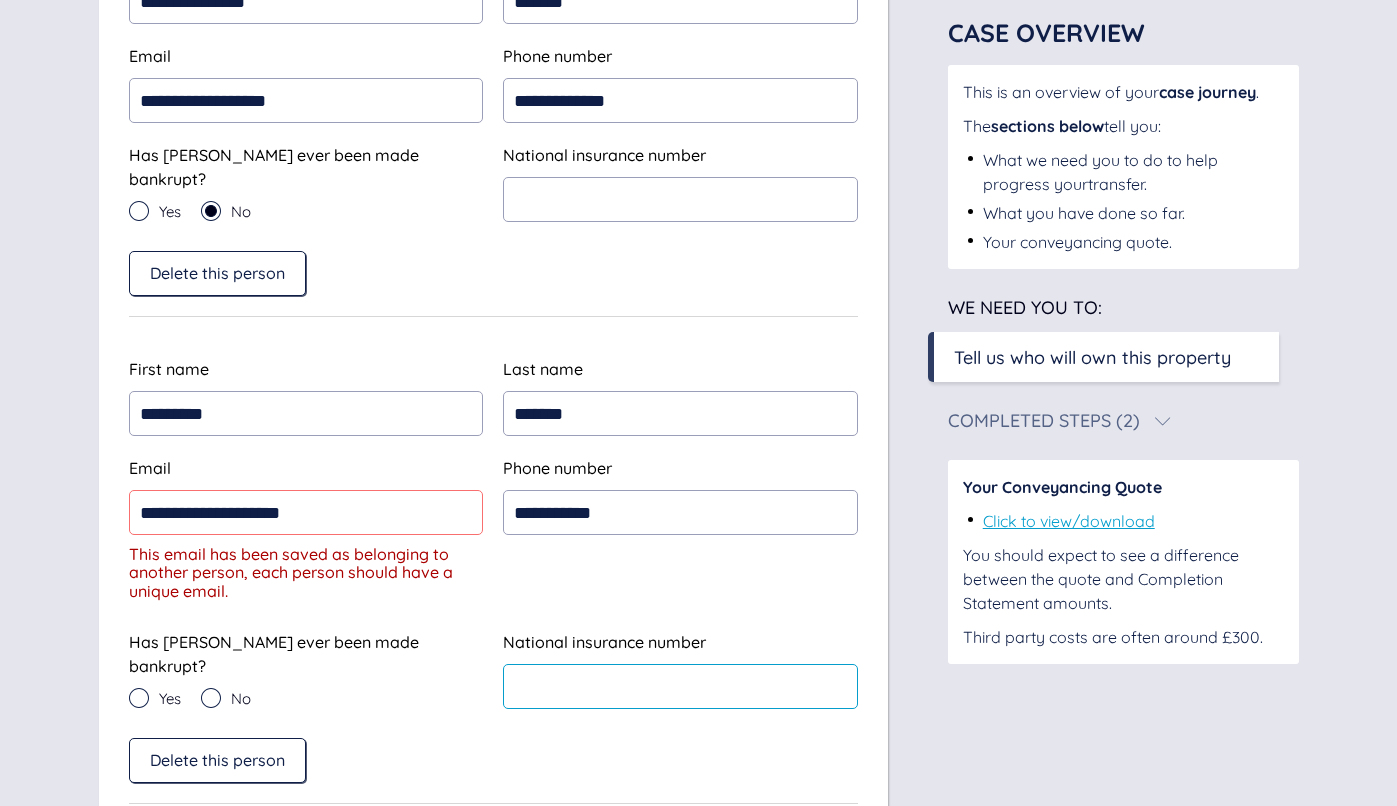 click at bounding box center [680, 686] 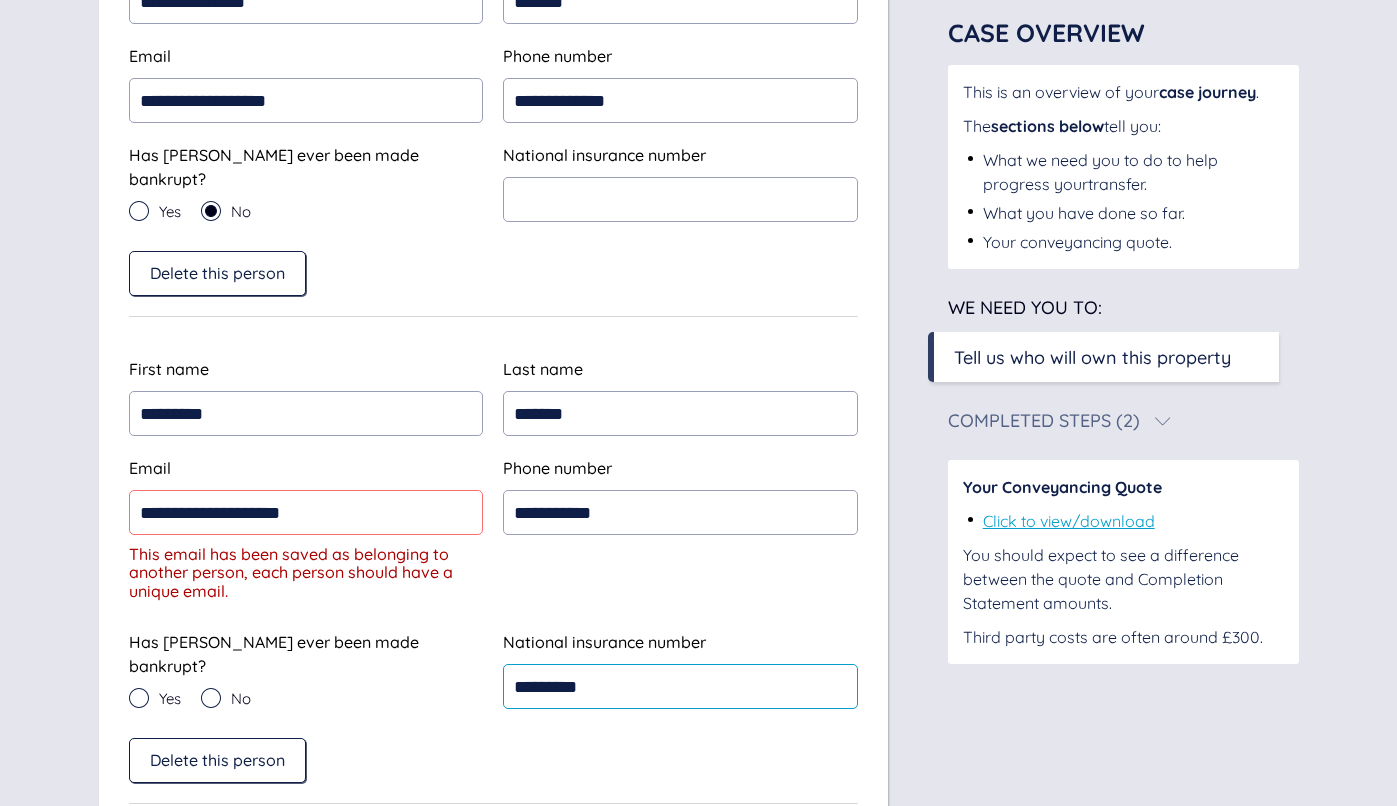 type on "*********" 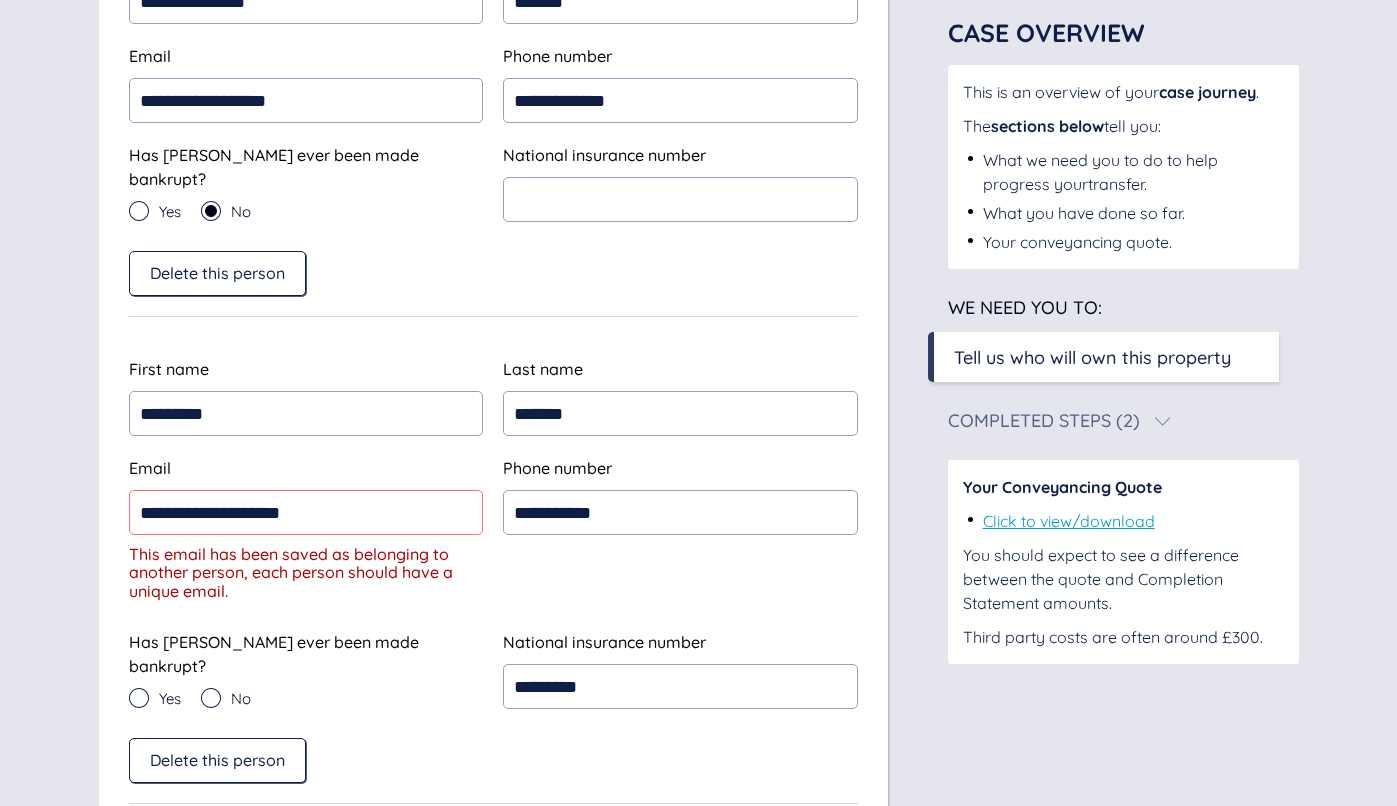 click 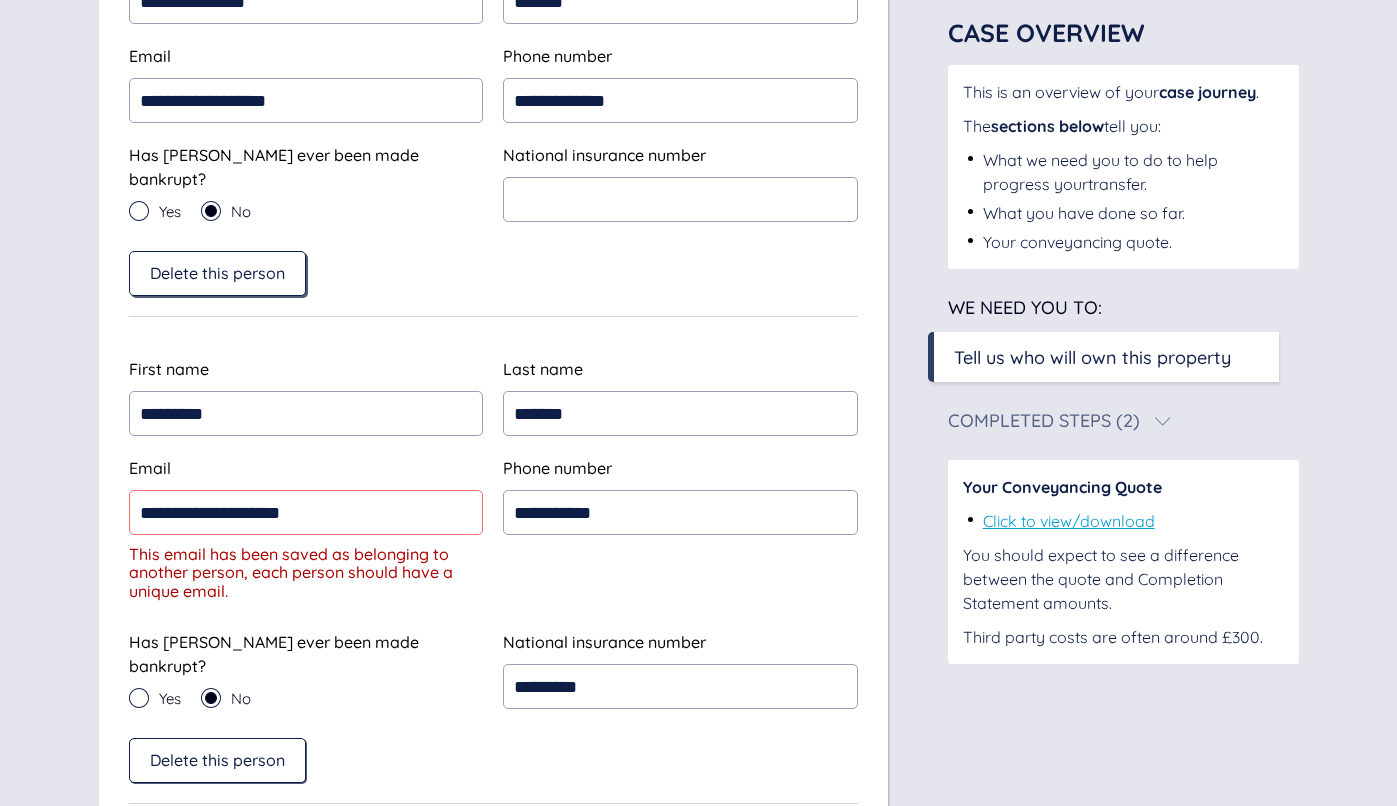click on "Delete this person" at bounding box center [217, 273] 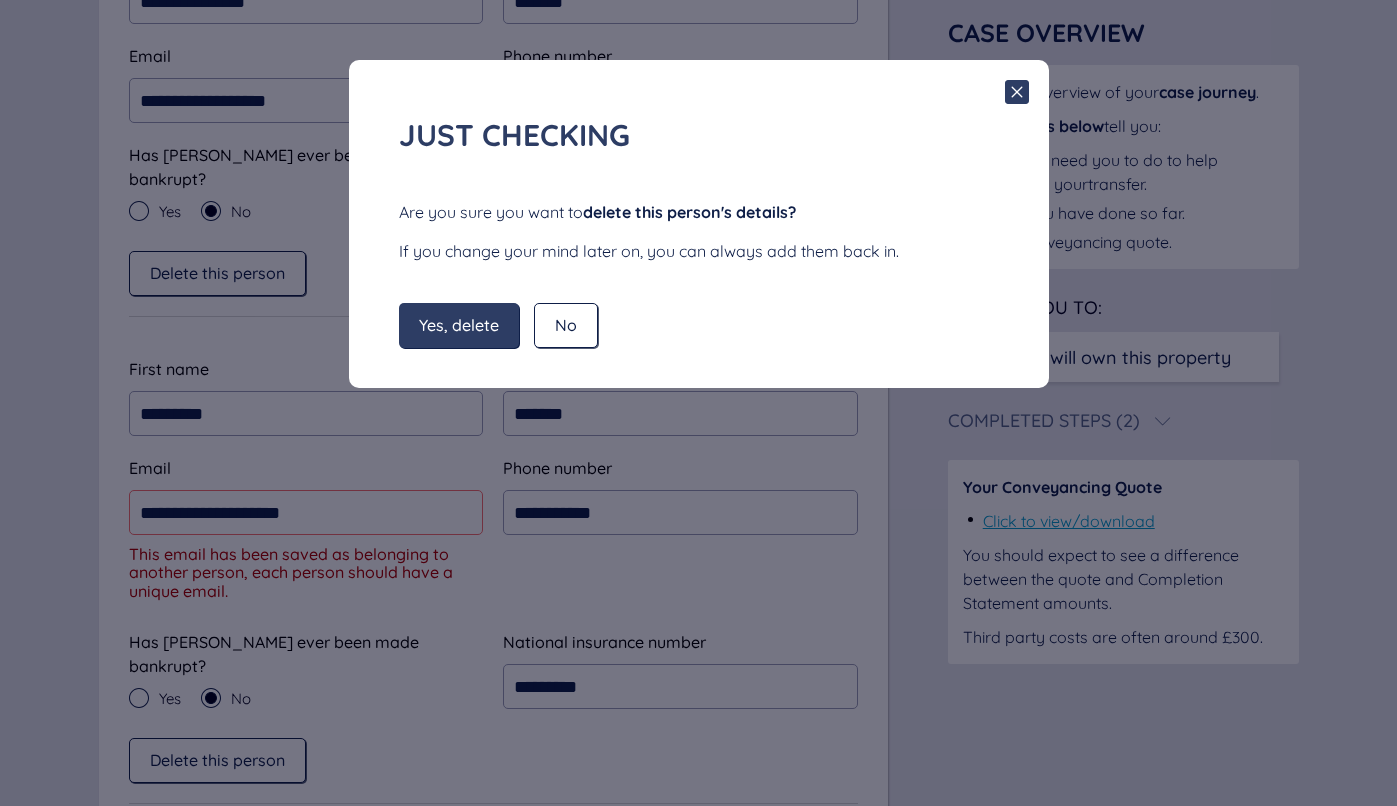click on "Yes, delete" at bounding box center [459, 325] 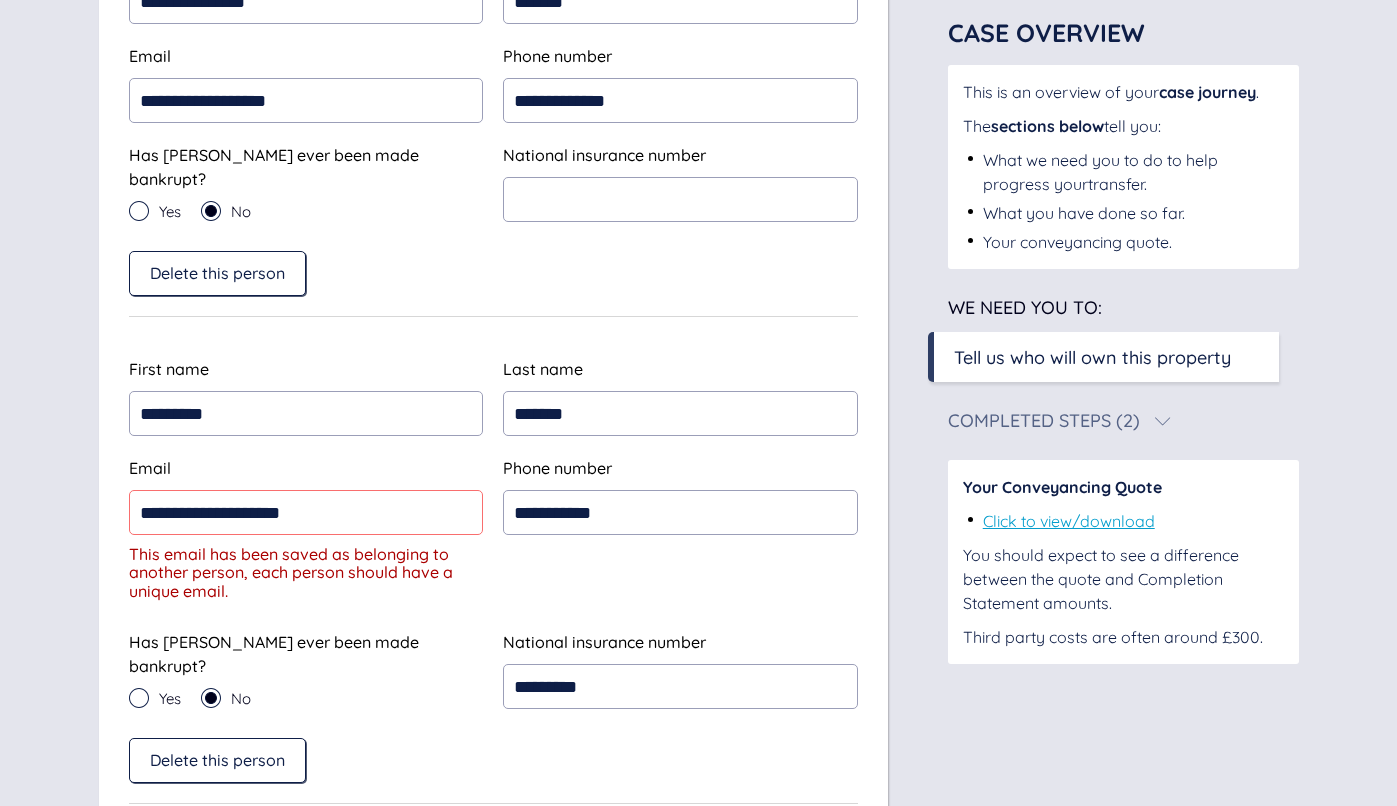 type 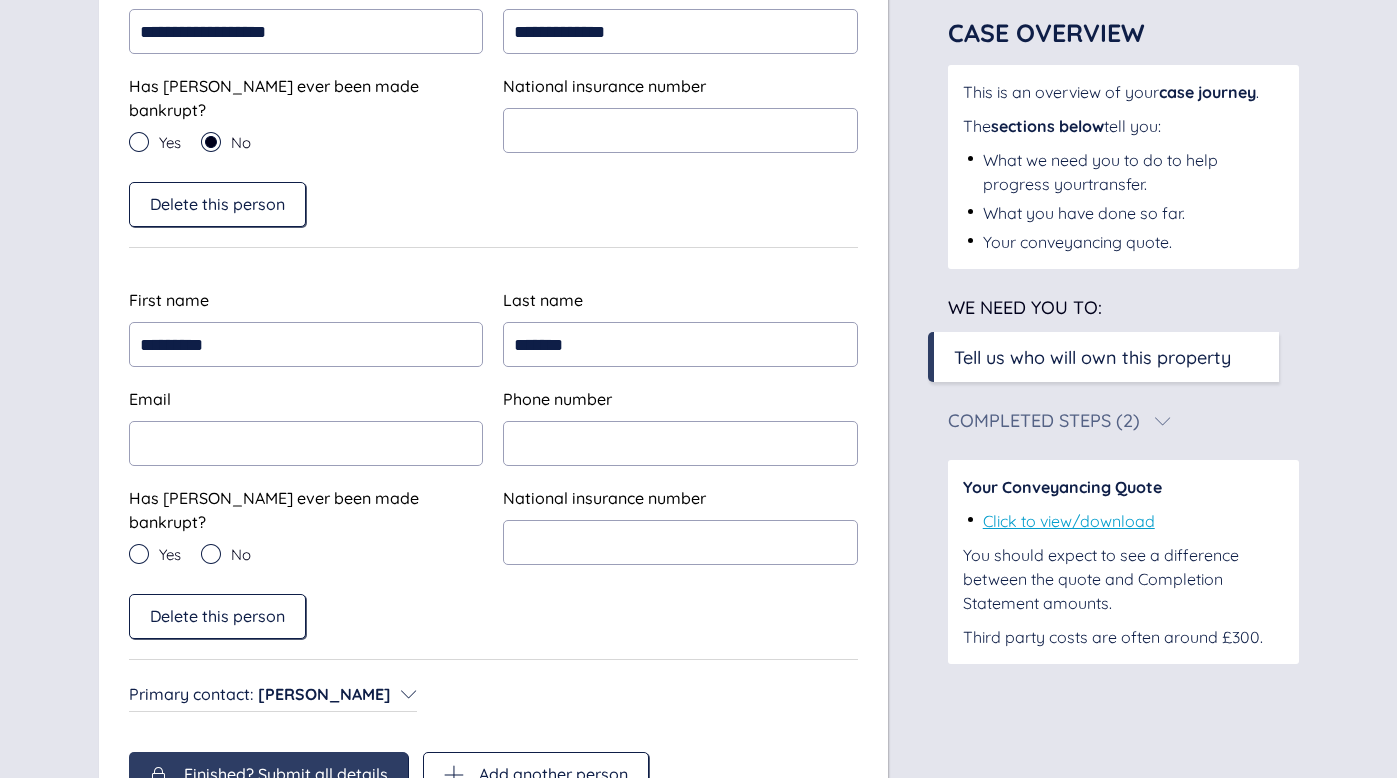 scroll, scrollTop: 935, scrollLeft: 0, axis: vertical 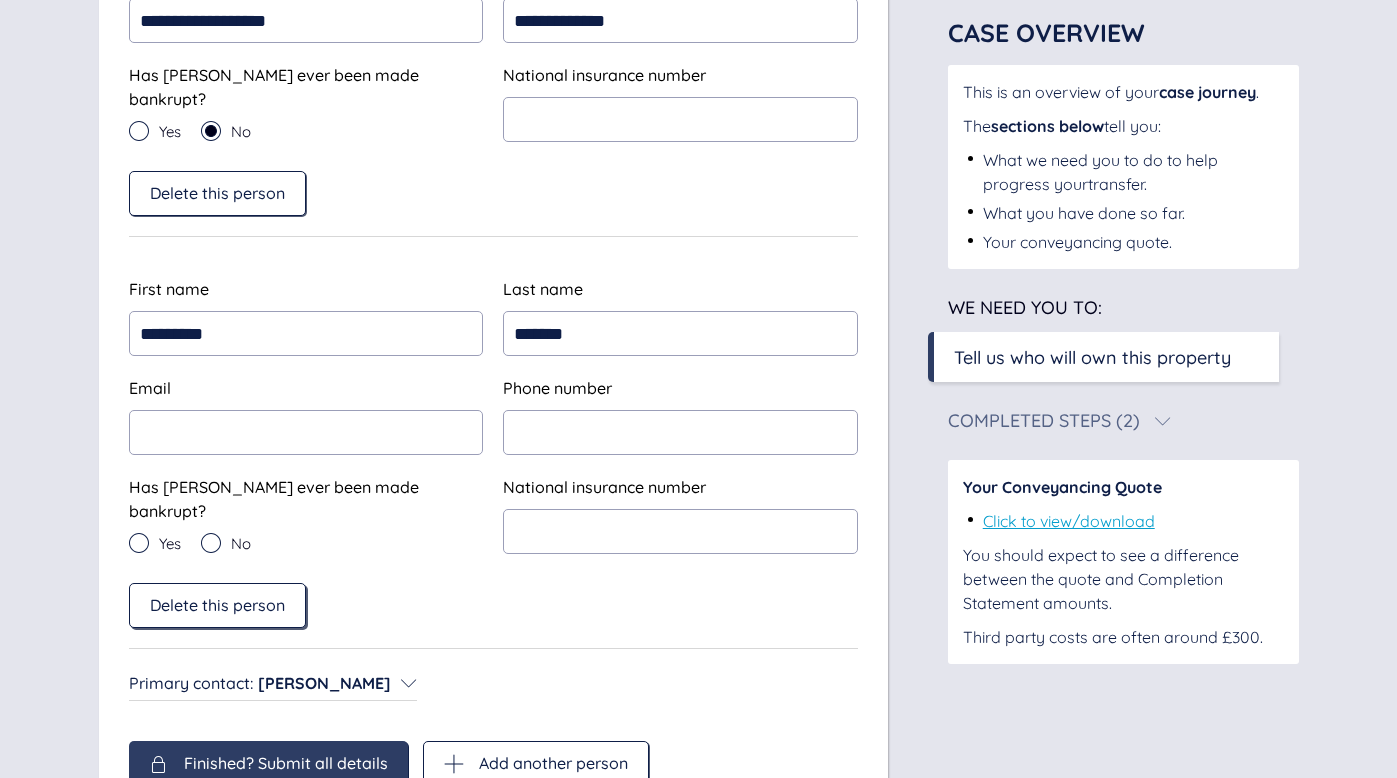 click on "Delete this person" at bounding box center (217, 605) 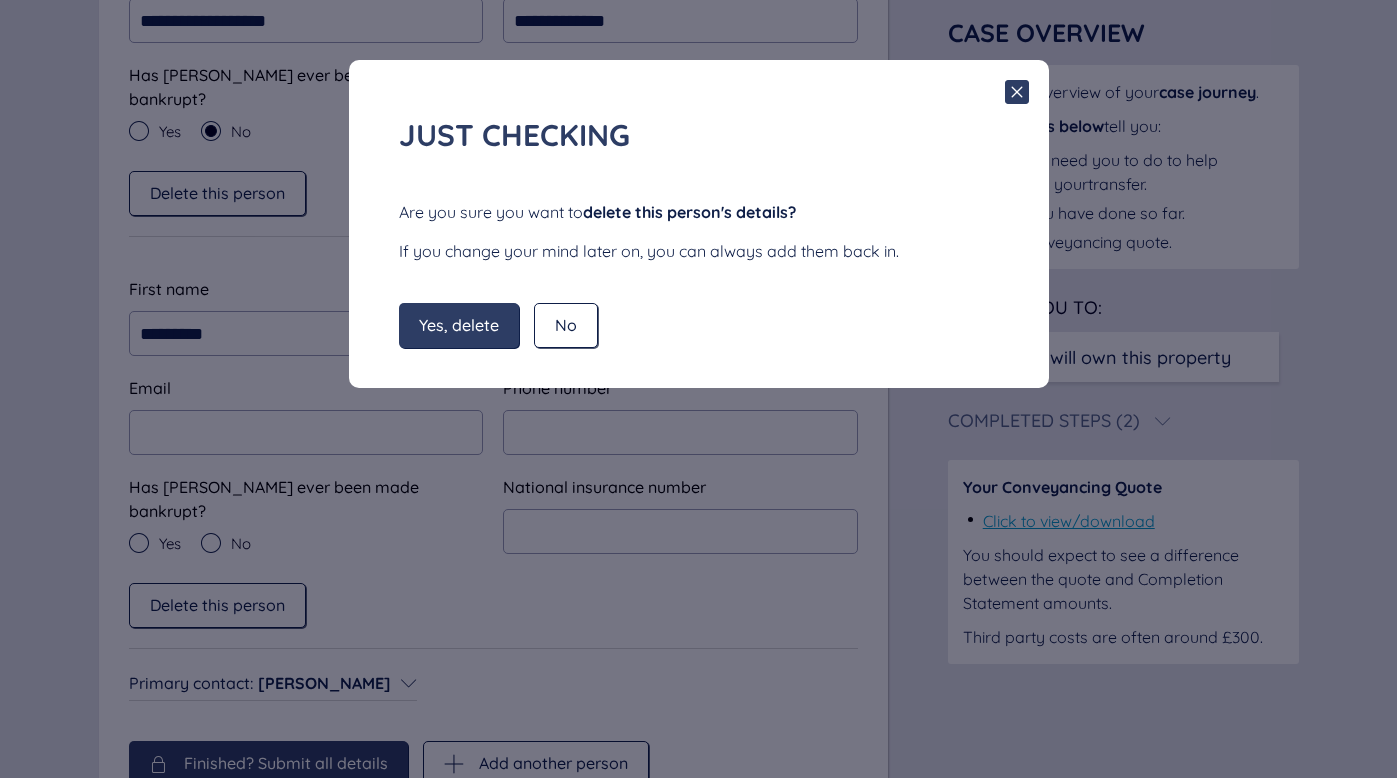 click on "Yes, delete" at bounding box center (459, 325) 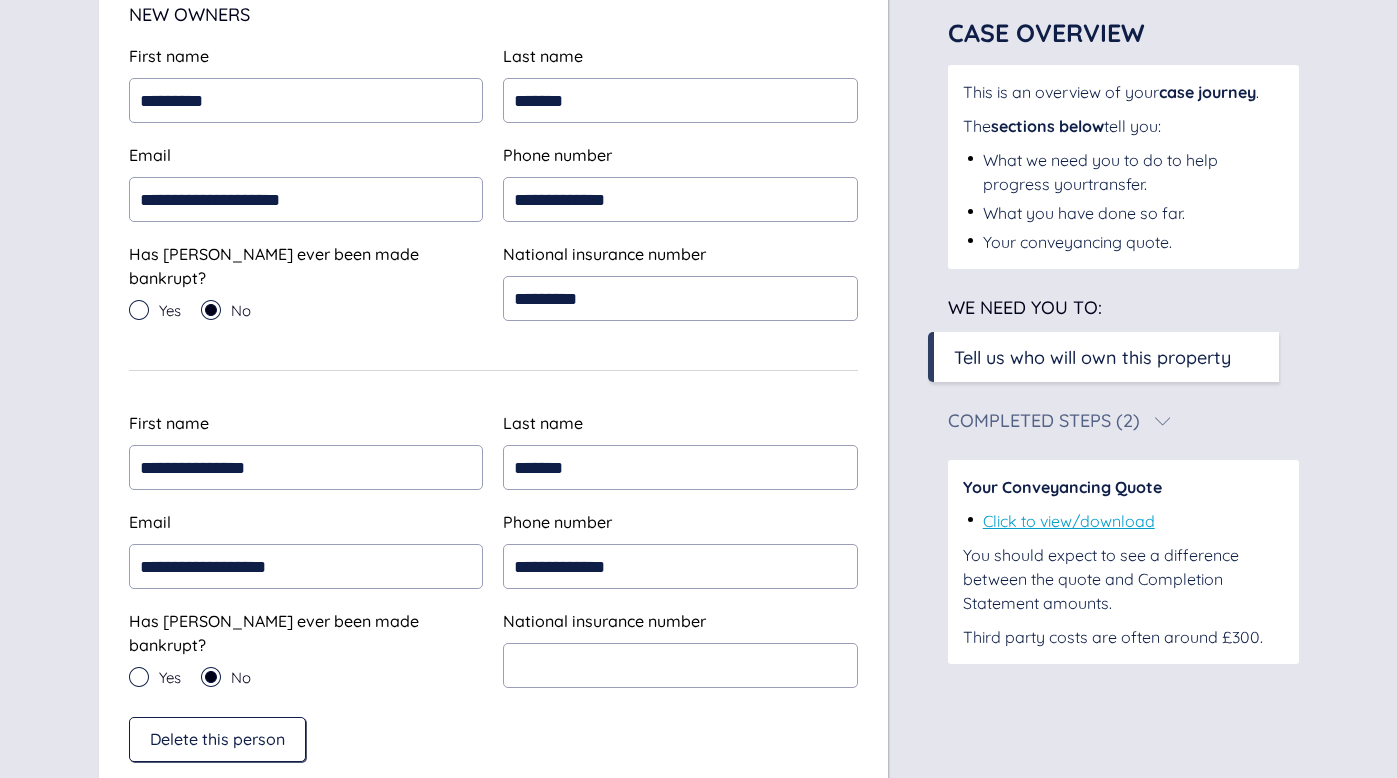 scroll, scrollTop: 375, scrollLeft: 0, axis: vertical 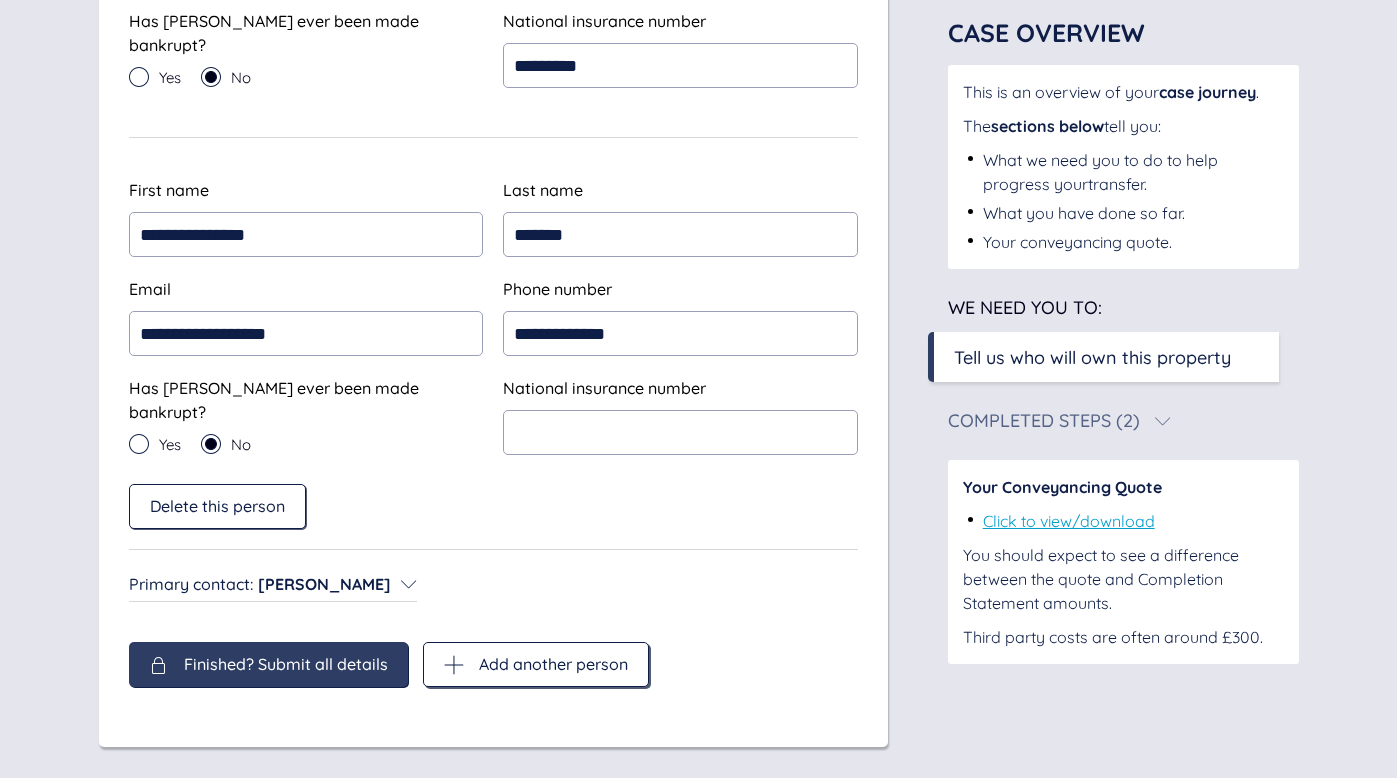 click on "Add another person" at bounding box center (536, 664) 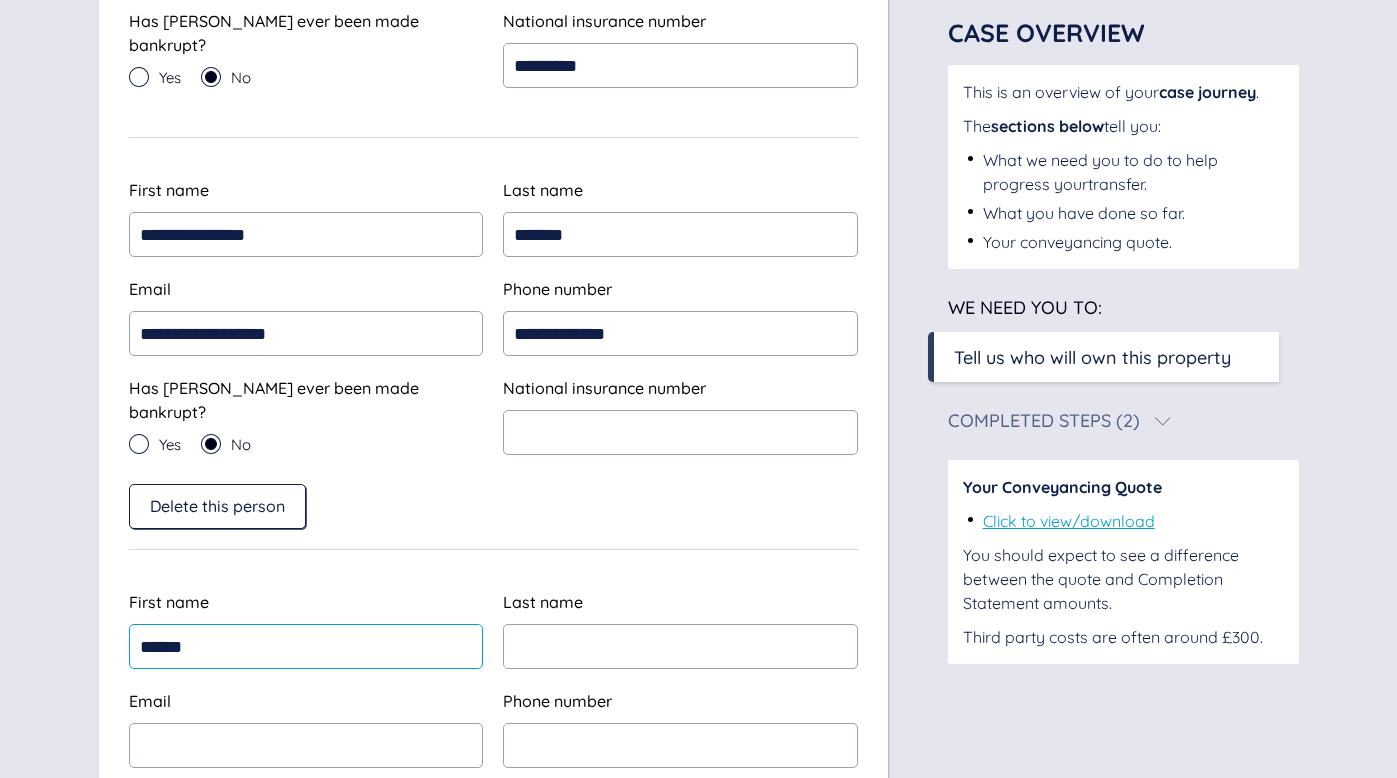 type on "******" 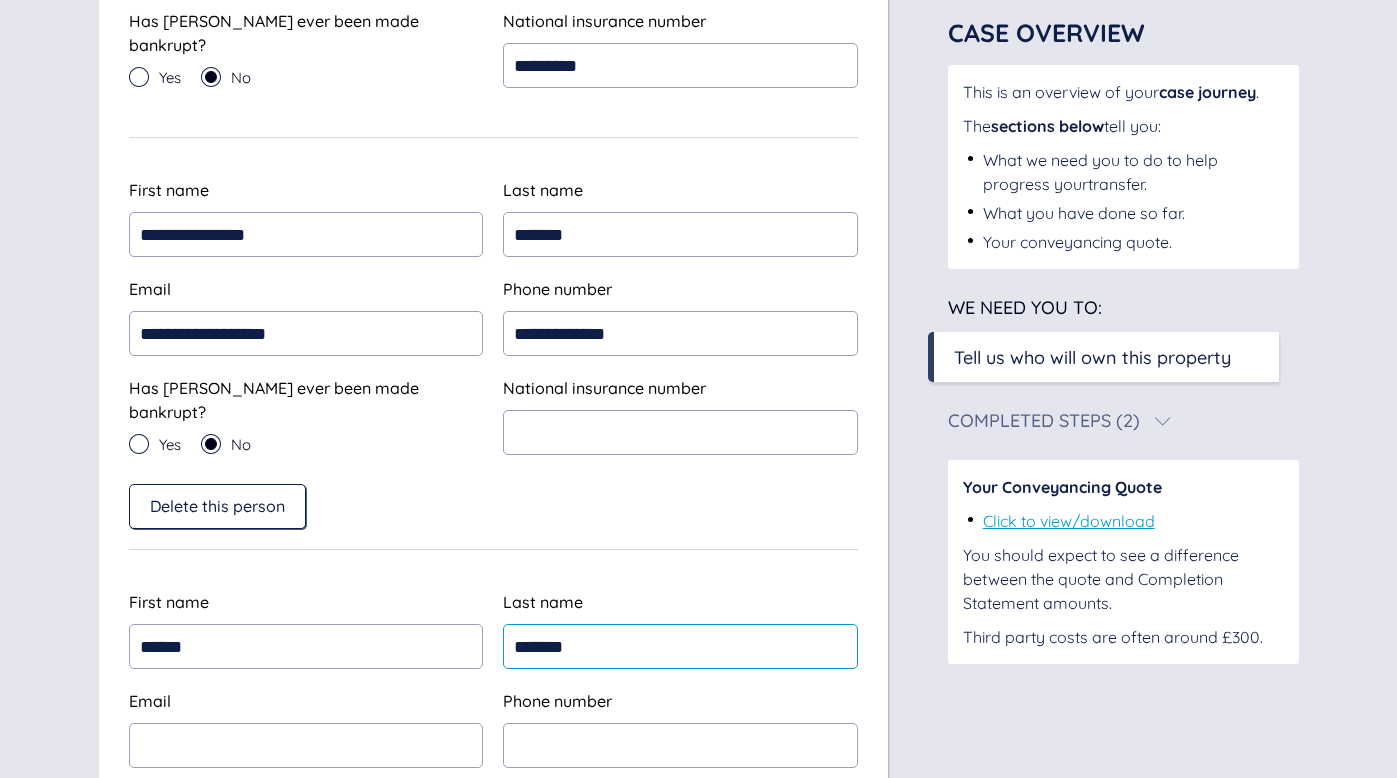 type on "*******" 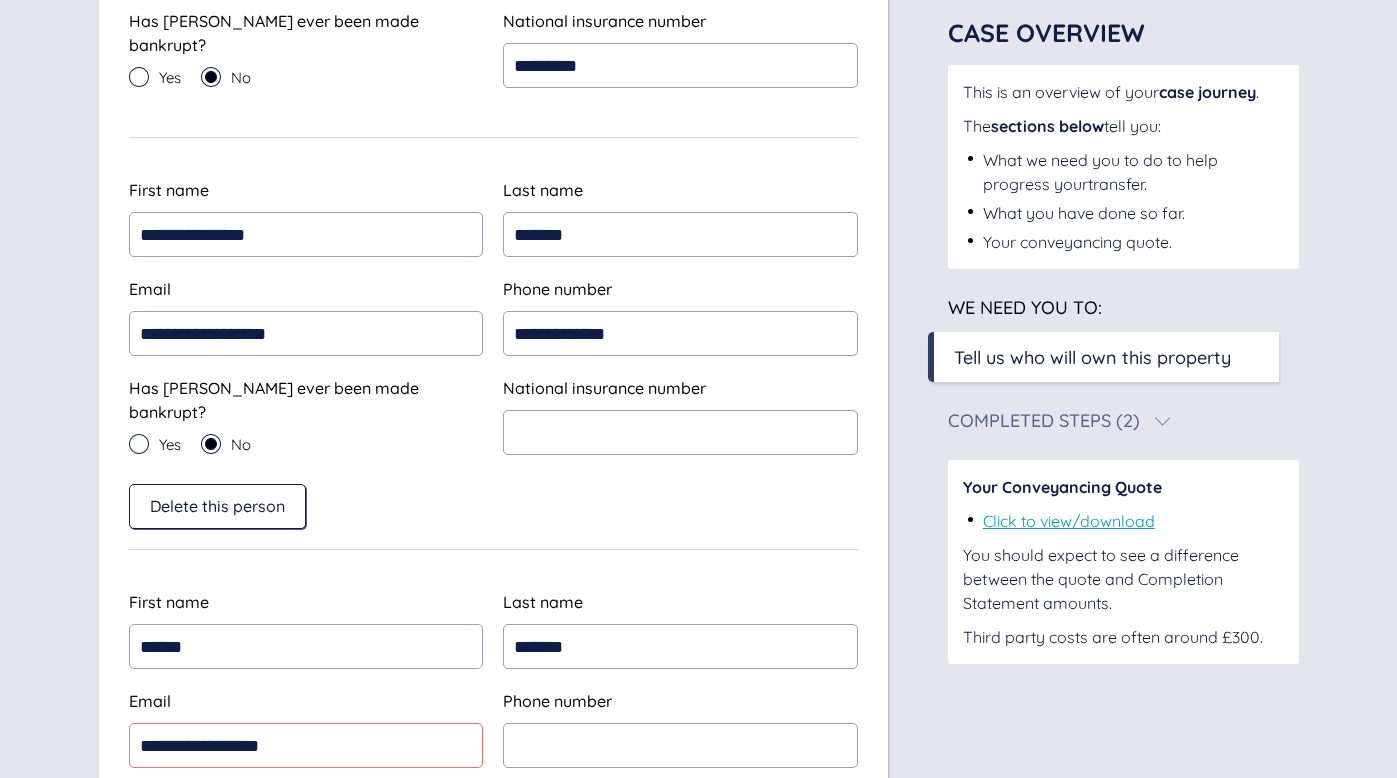 type on "**********" 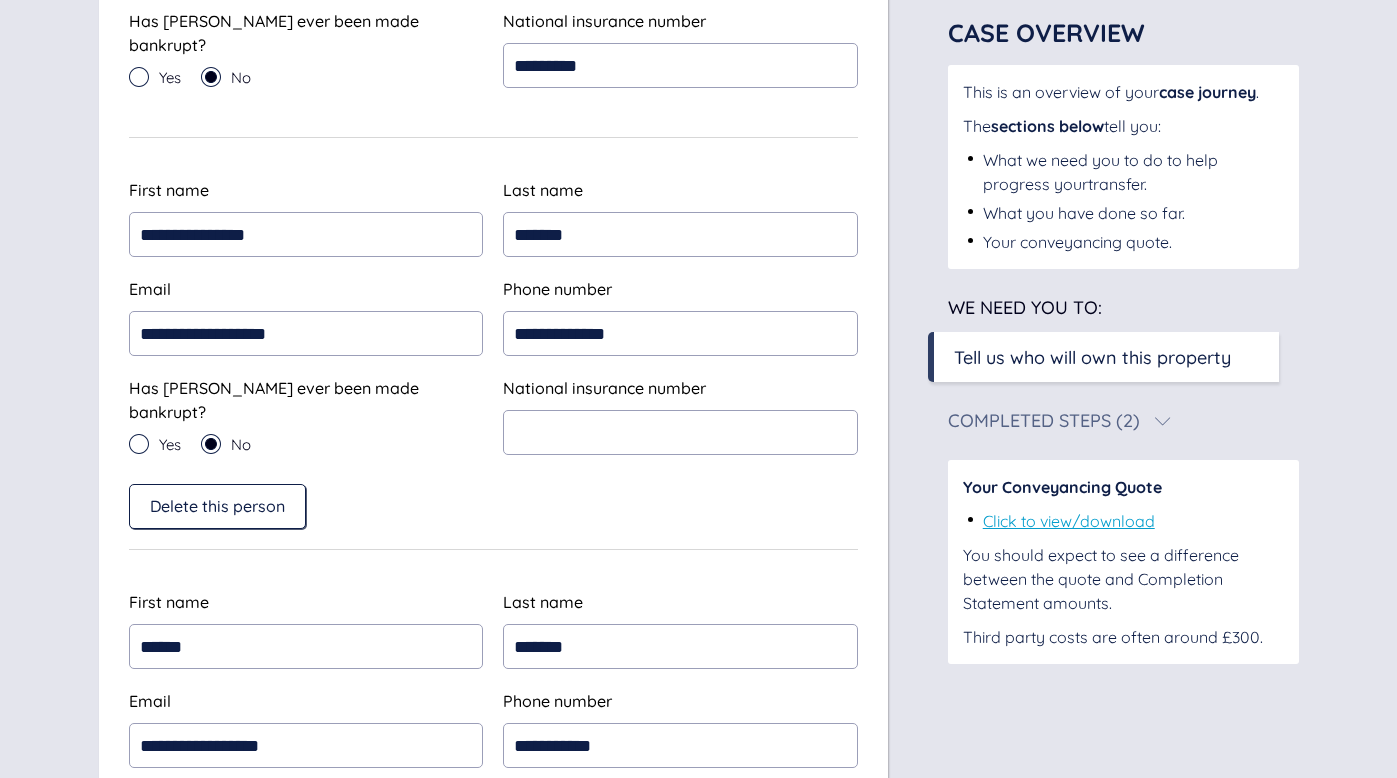 click on "Delete this person" at bounding box center [493, 506] 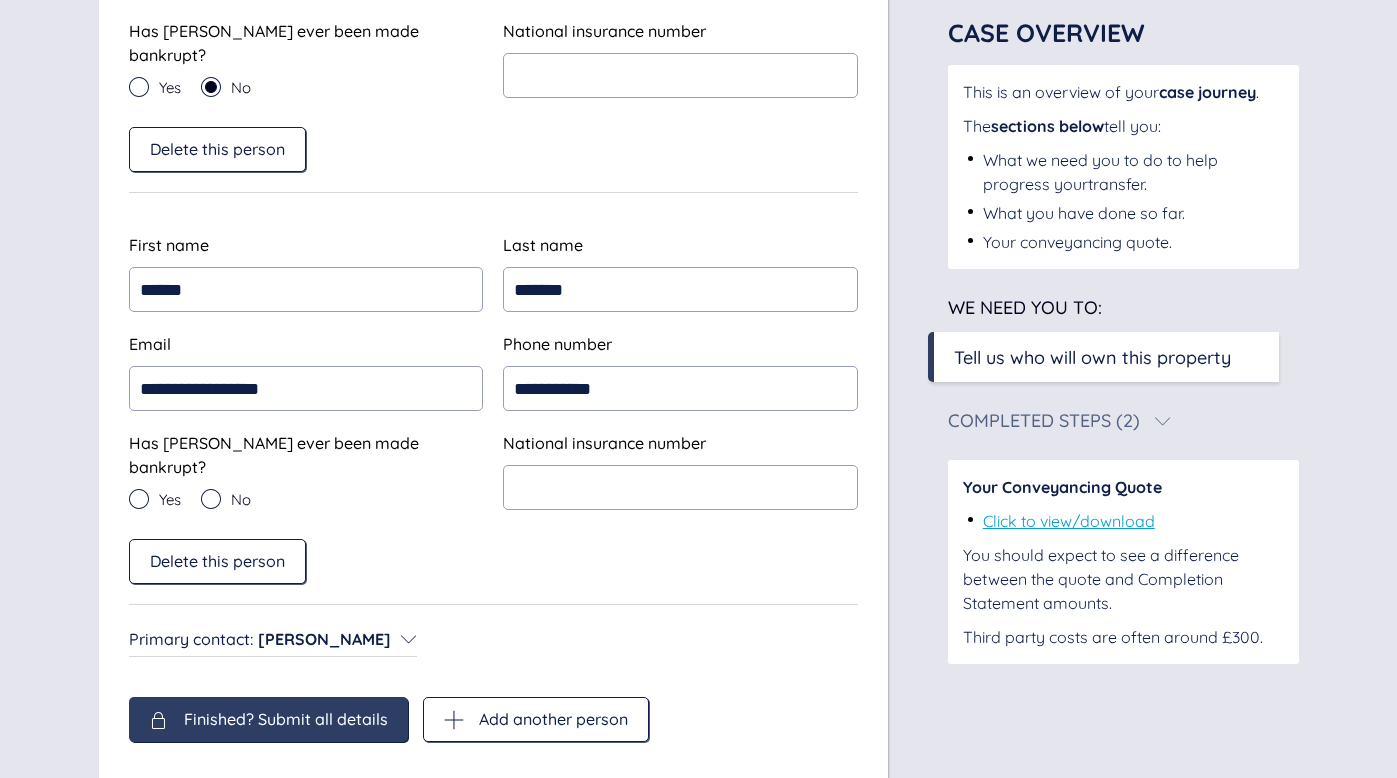 scroll, scrollTop: 982, scrollLeft: 0, axis: vertical 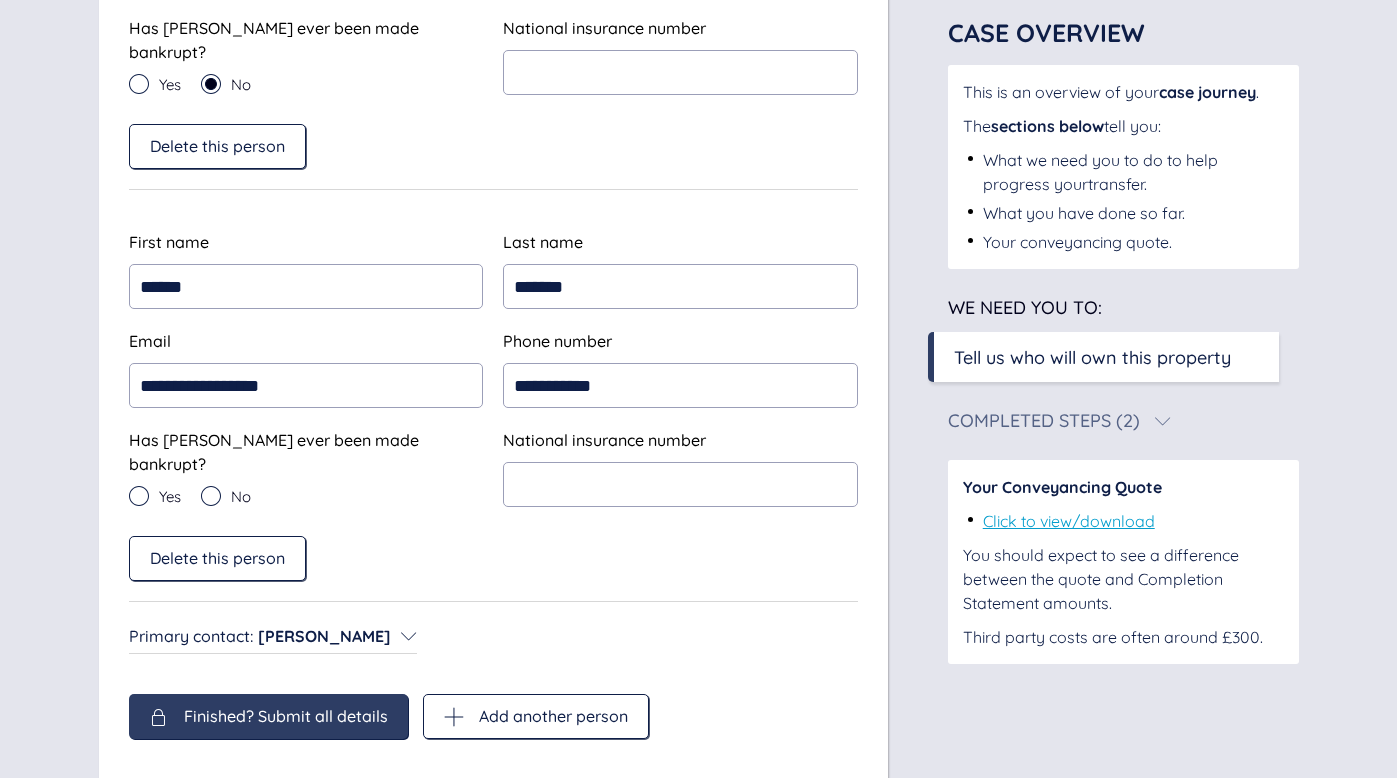 click 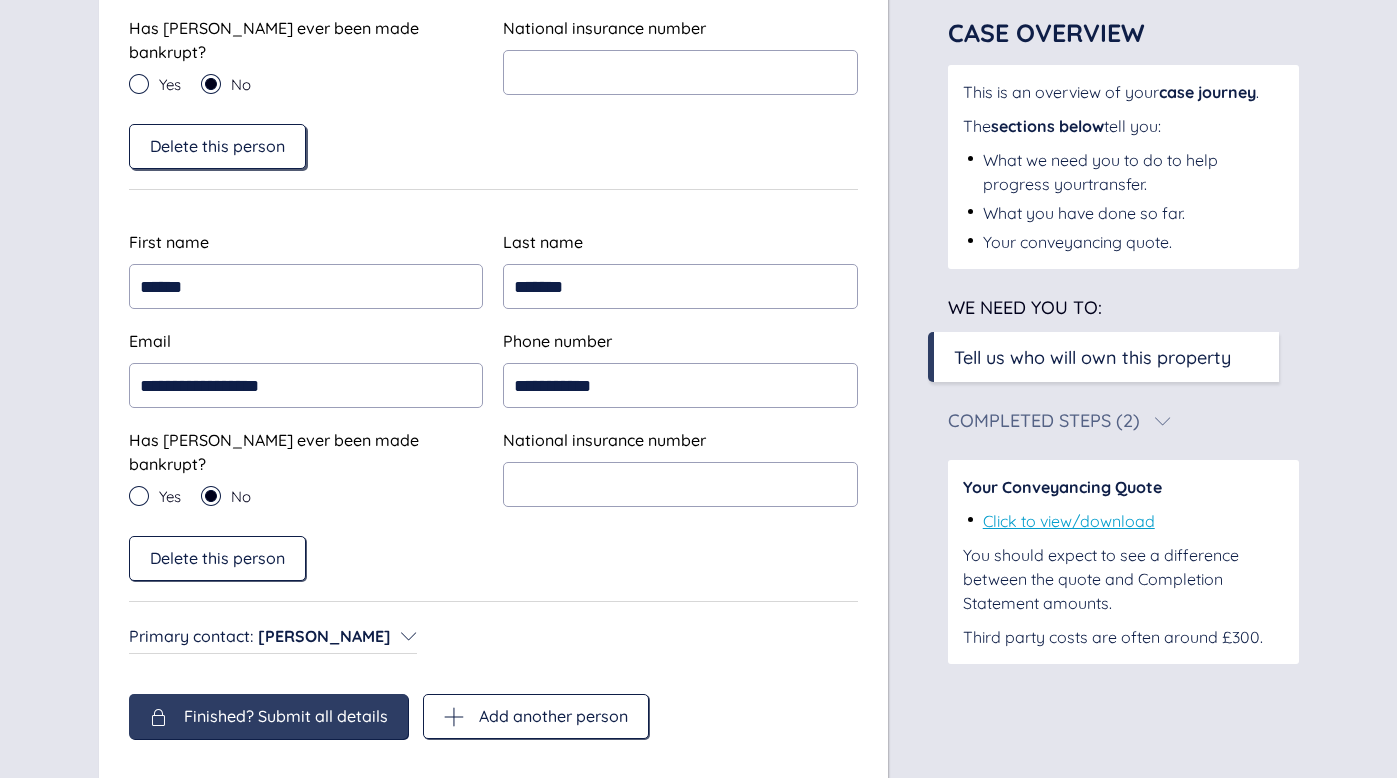click on "Delete this person" at bounding box center [217, 146] 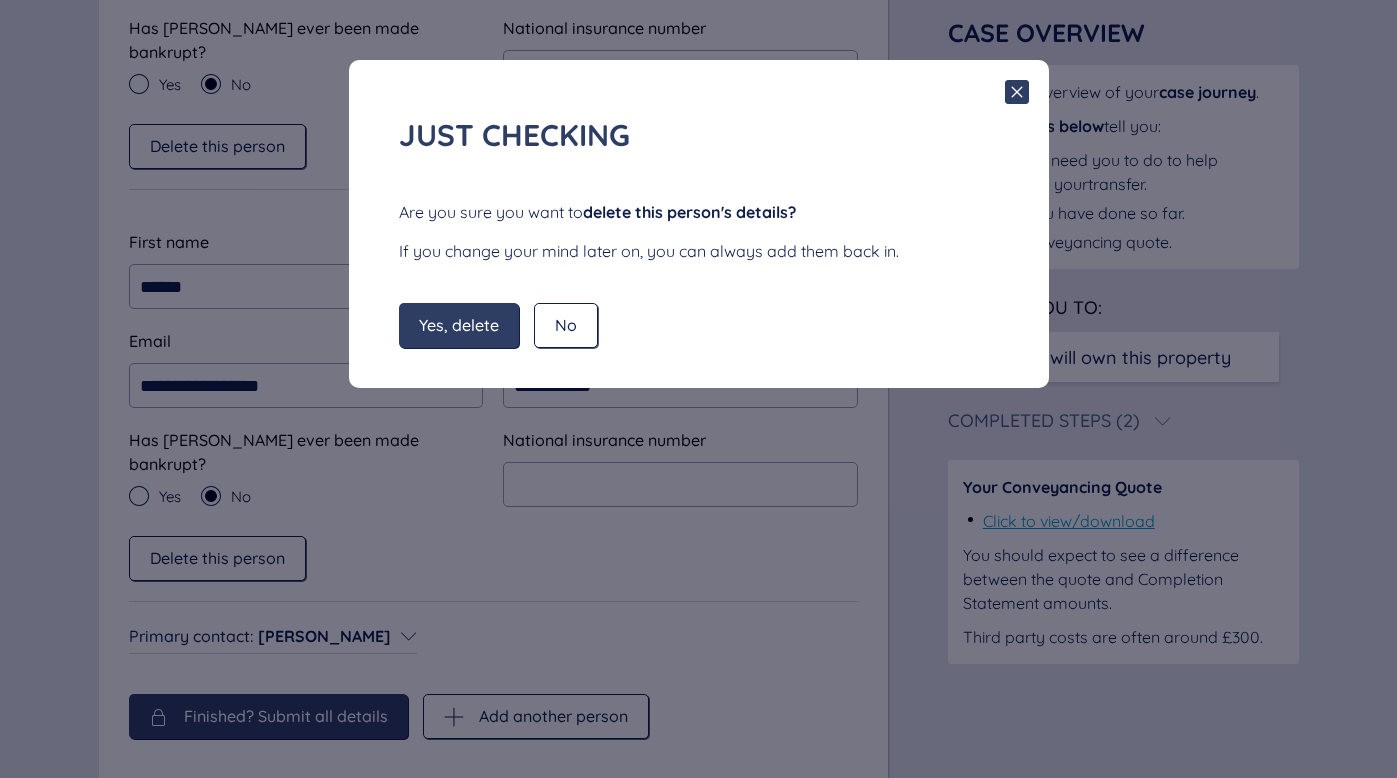click on "Yes, delete" at bounding box center (459, 325) 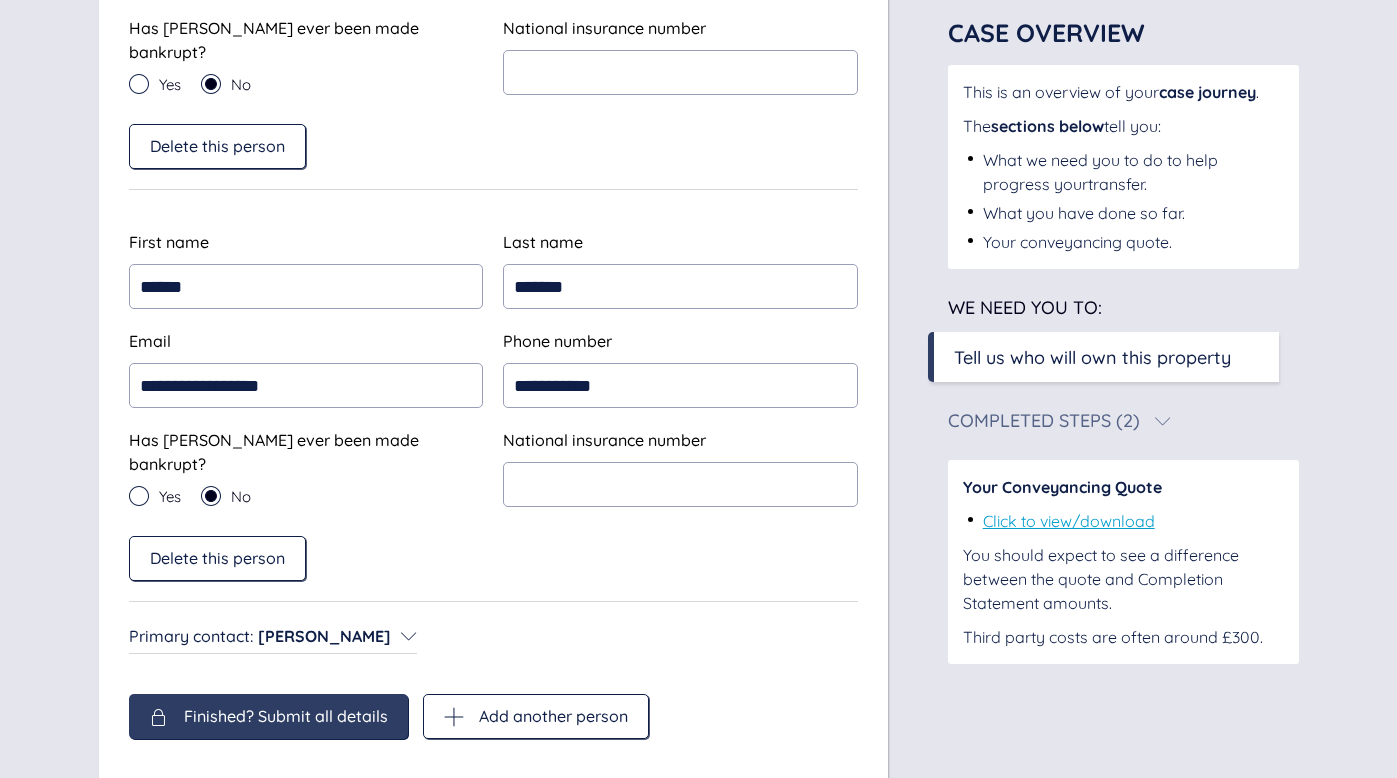 type on "**********" 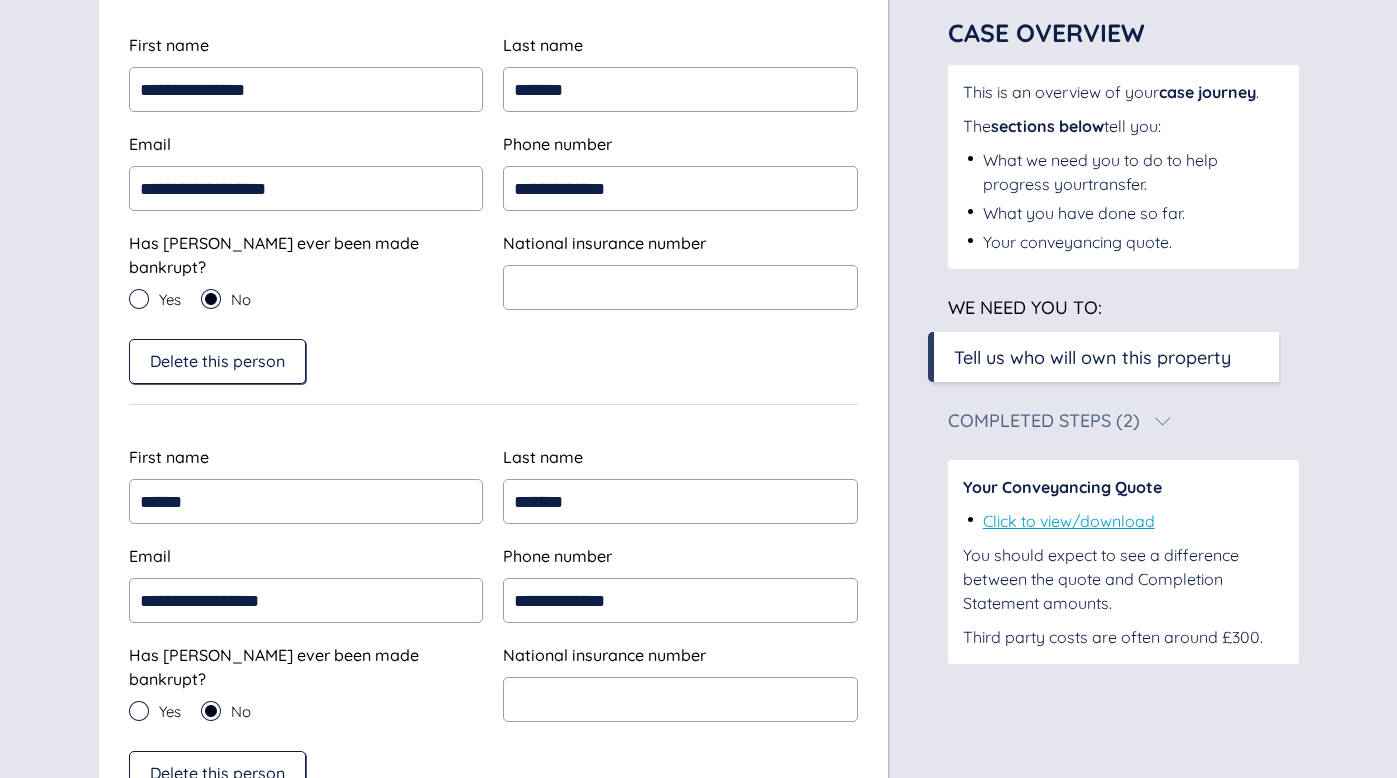 scroll, scrollTop: 737, scrollLeft: 0, axis: vertical 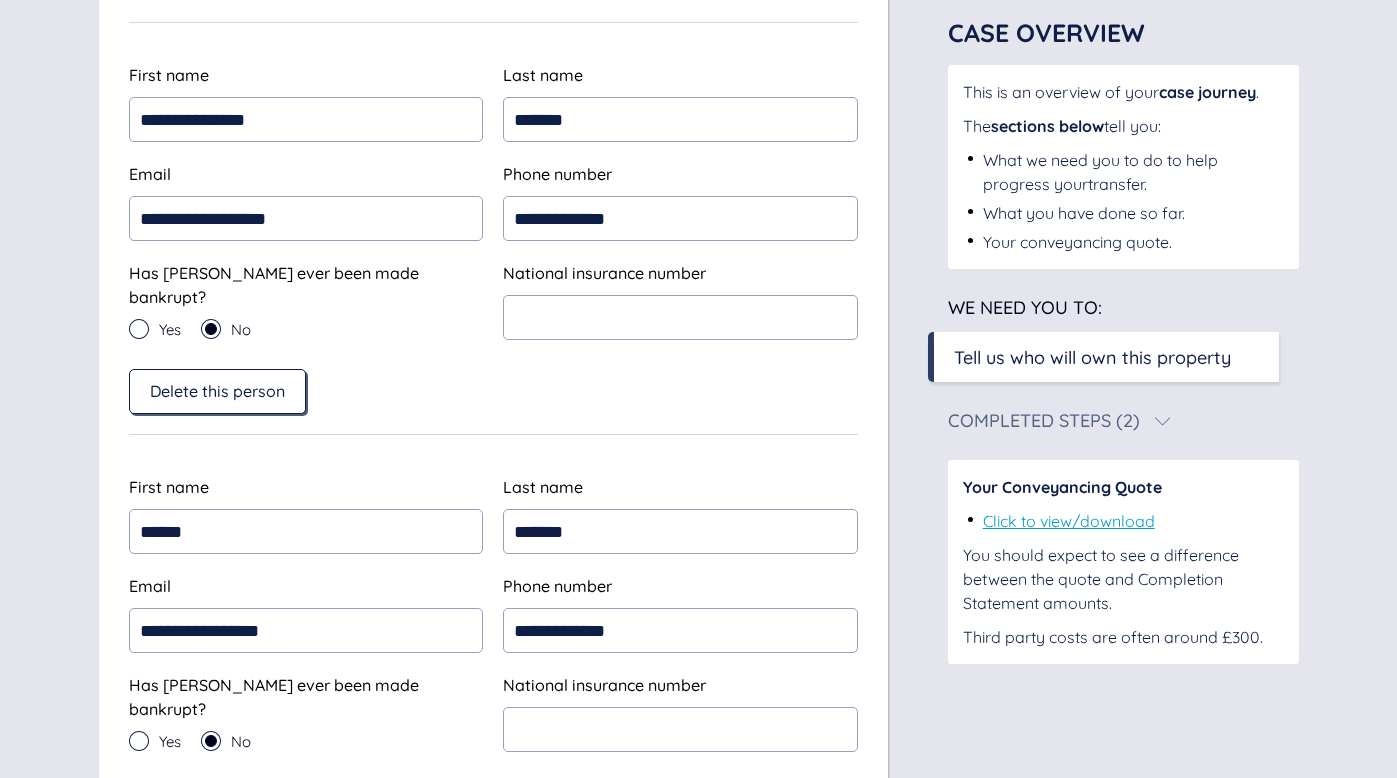 click on "Delete this person" at bounding box center (217, 391) 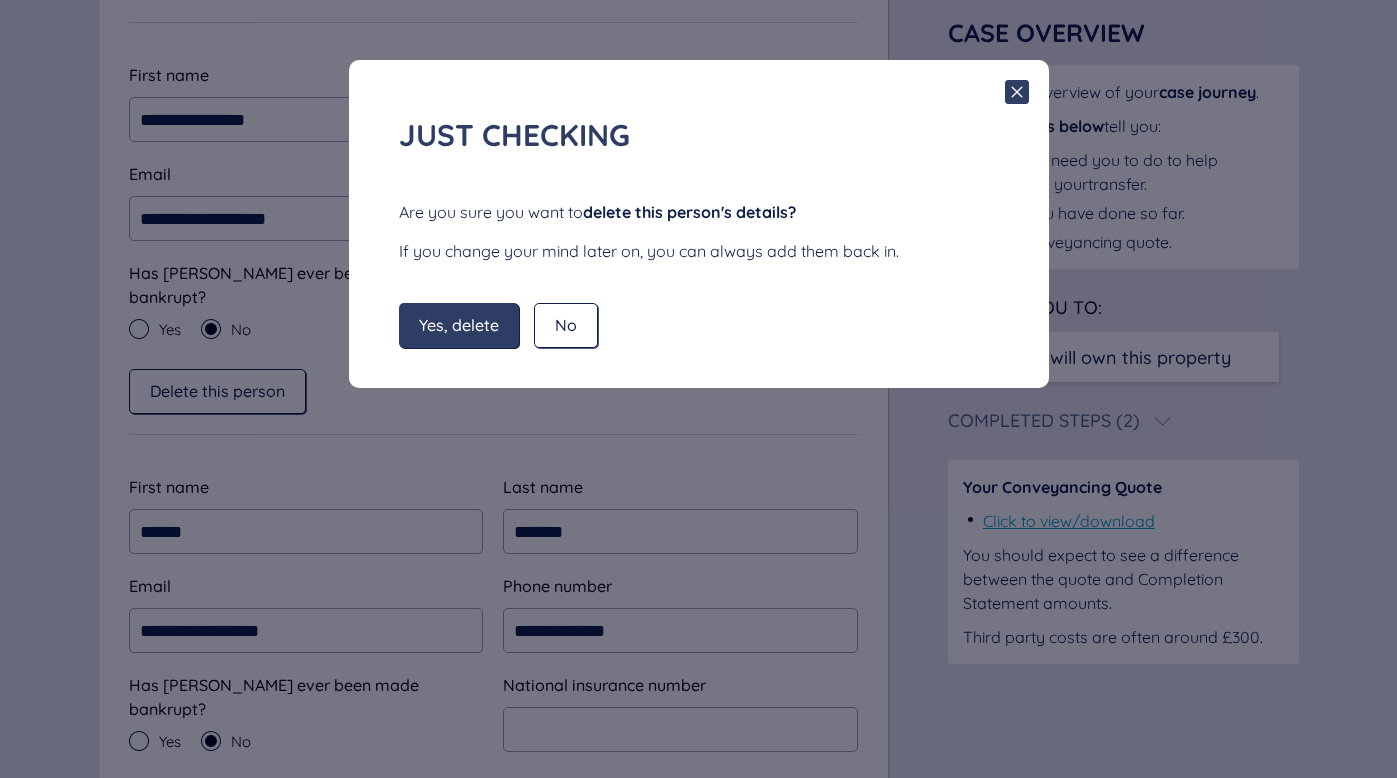 click on "Yes, delete" at bounding box center [459, 325] 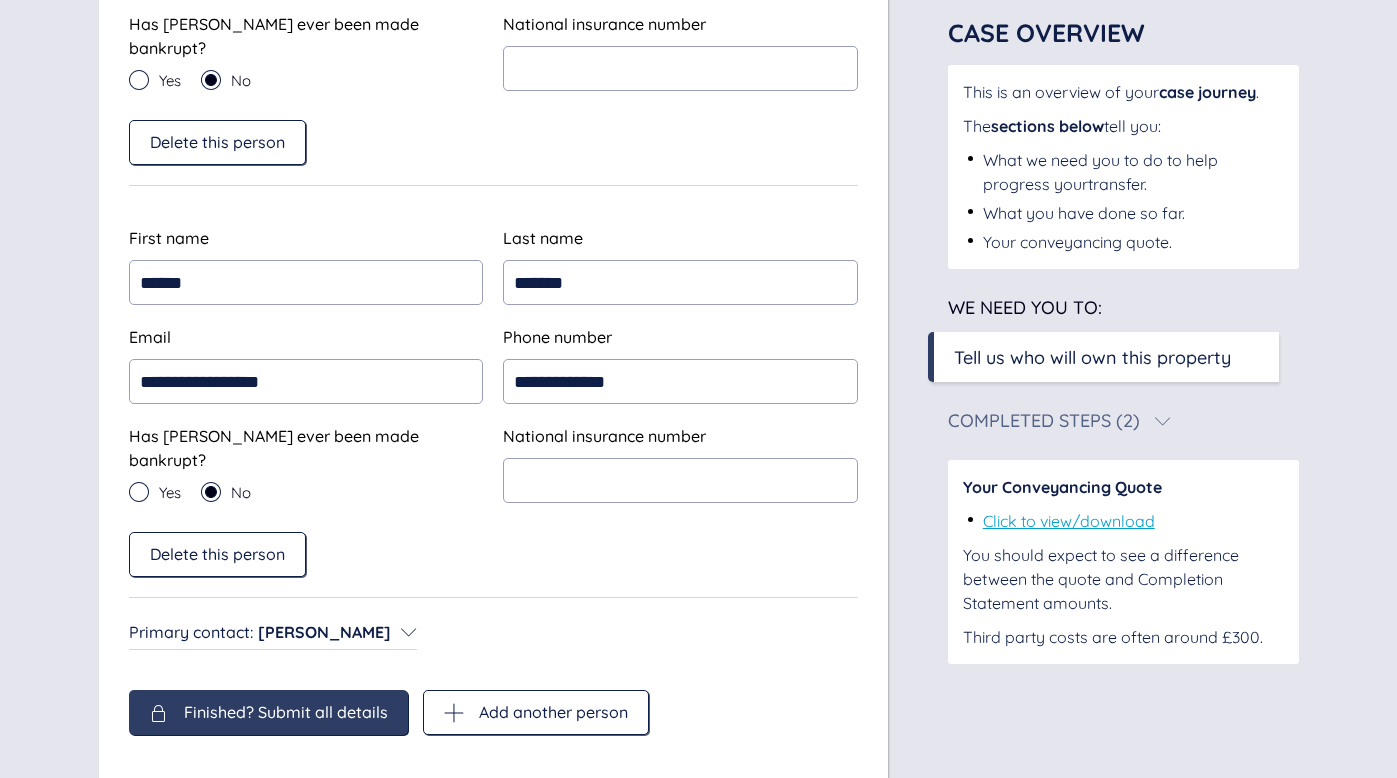 scroll, scrollTop: 1004, scrollLeft: 0, axis: vertical 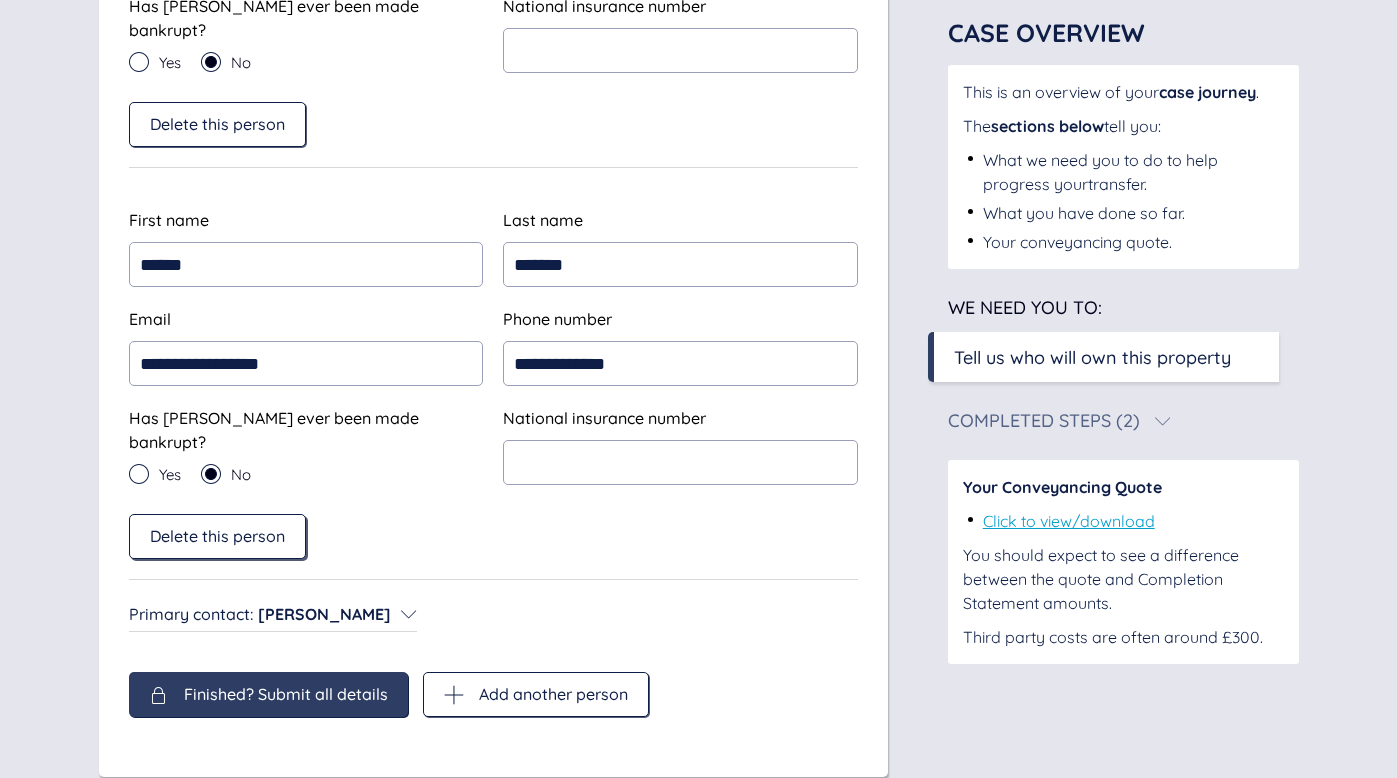 click on "Delete this person" at bounding box center (217, 536) 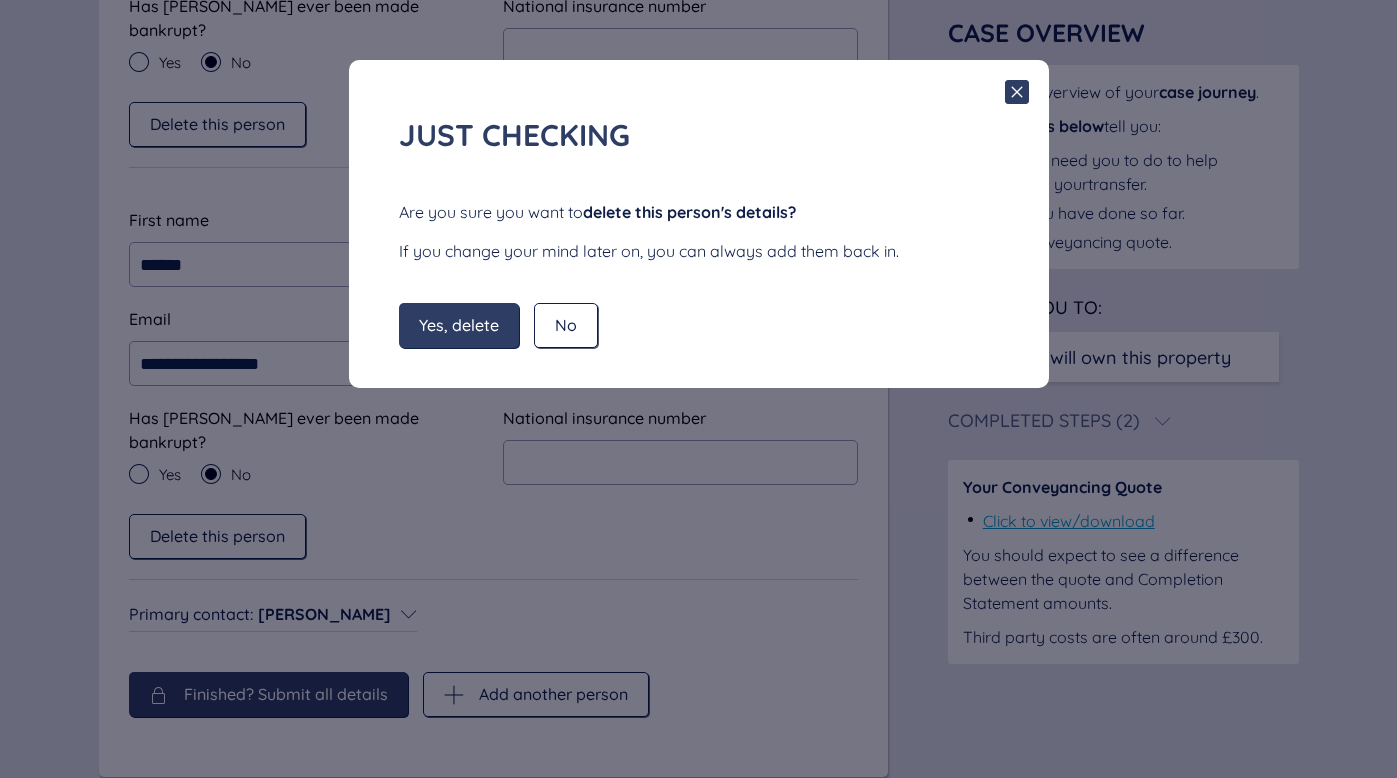 click on "Yes, delete" at bounding box center (459, 325) 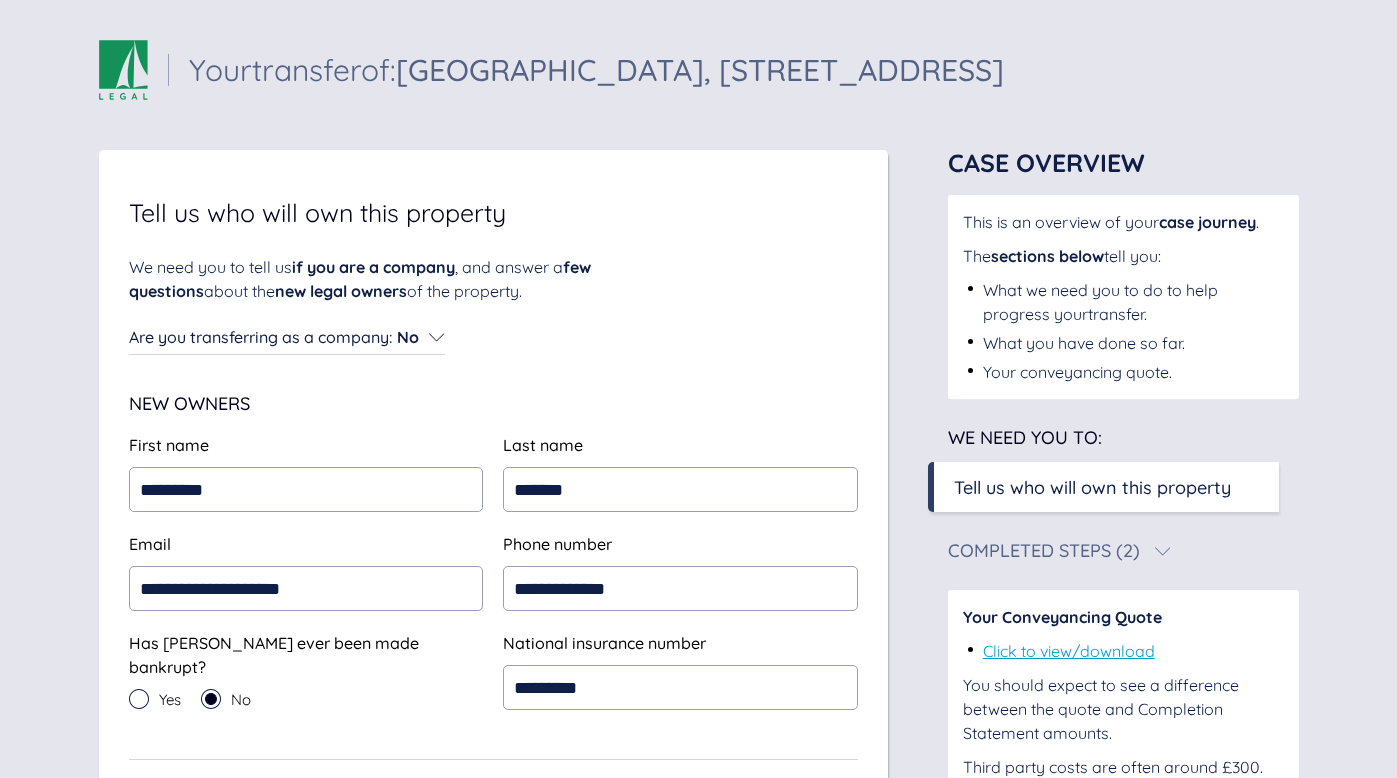 scroll, scrollTop: 0, scrollLeft: 0, axis: both 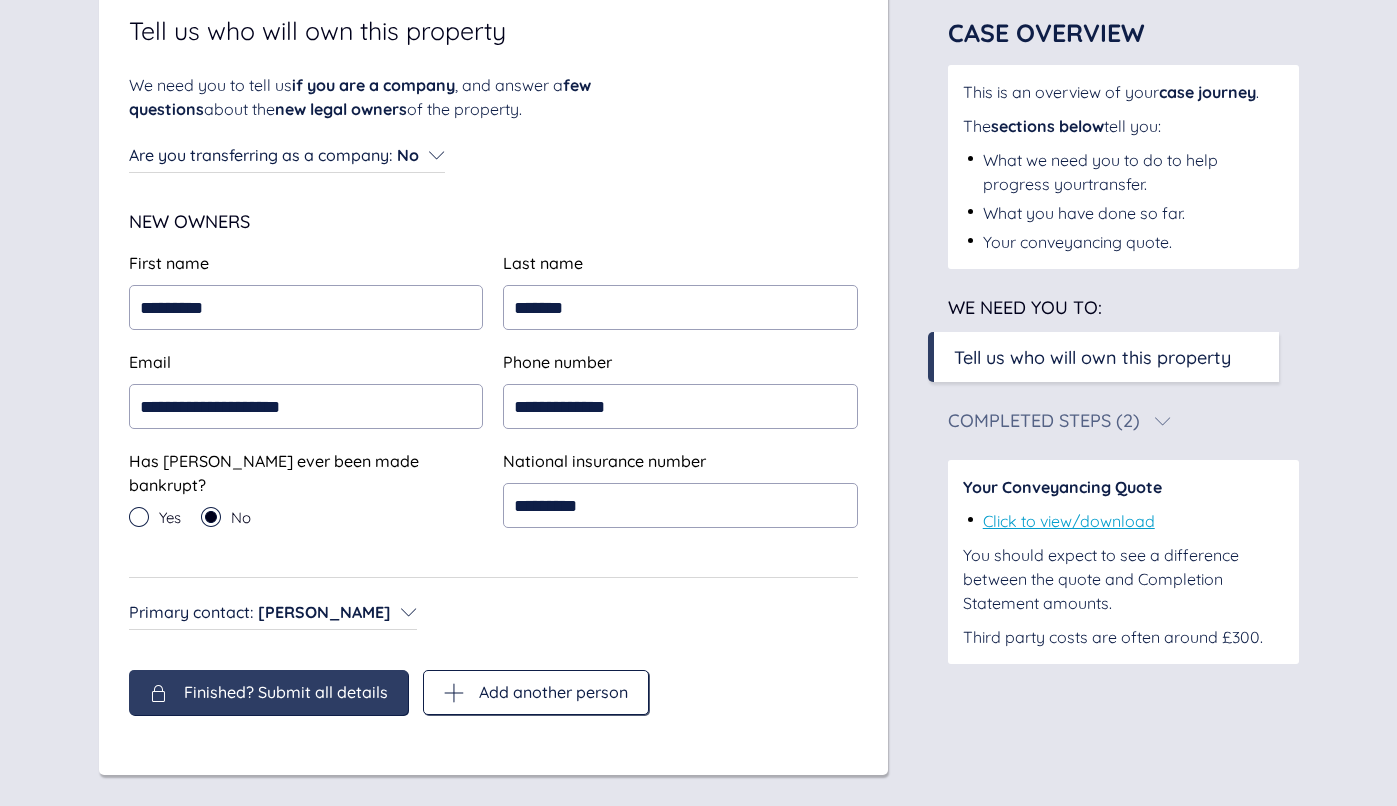 click on "Finished? Submit all details" at bounding box center [286, 692] 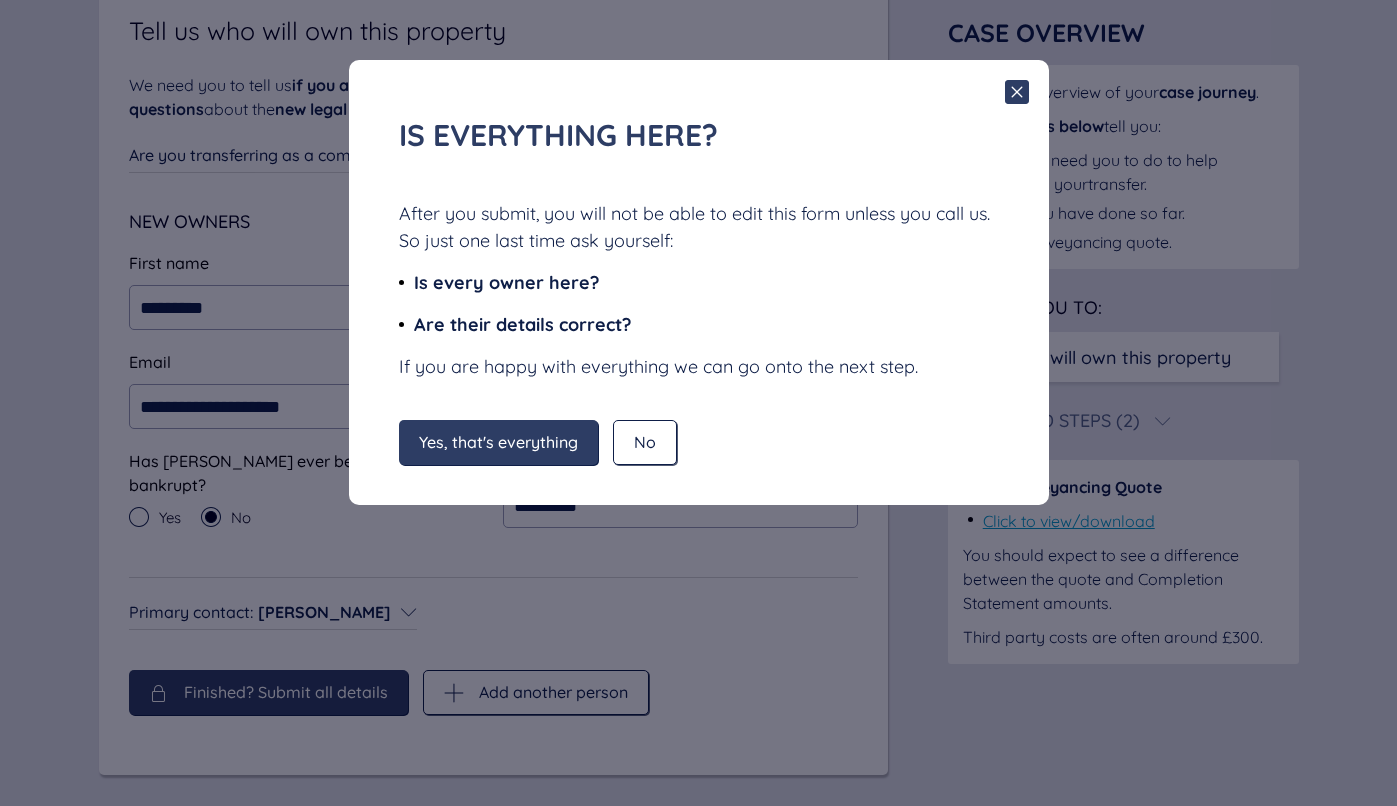click on "Yes, that's everything" at bounding box center (498, 442) 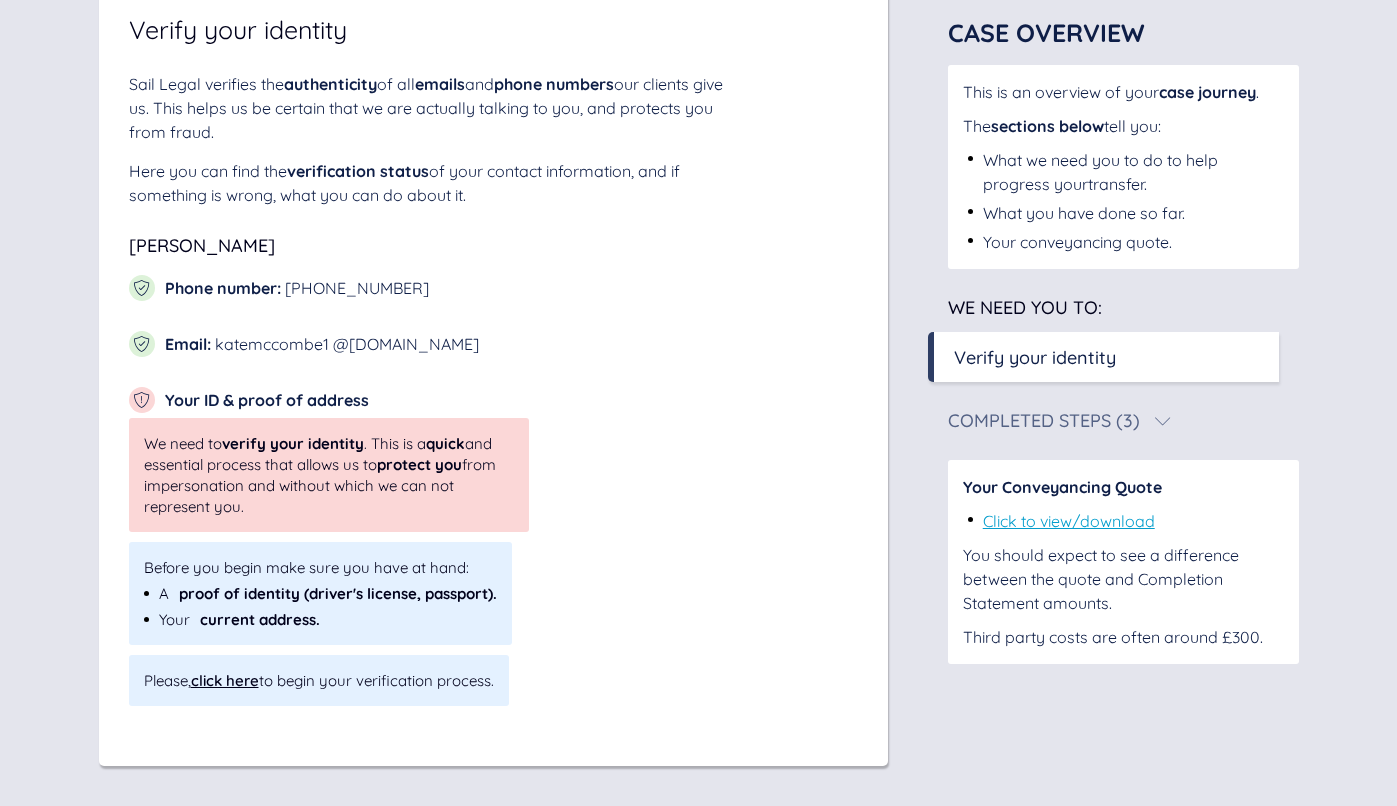 scroll, scrollTop: 183, scrollLeft: 0, axis: vertical 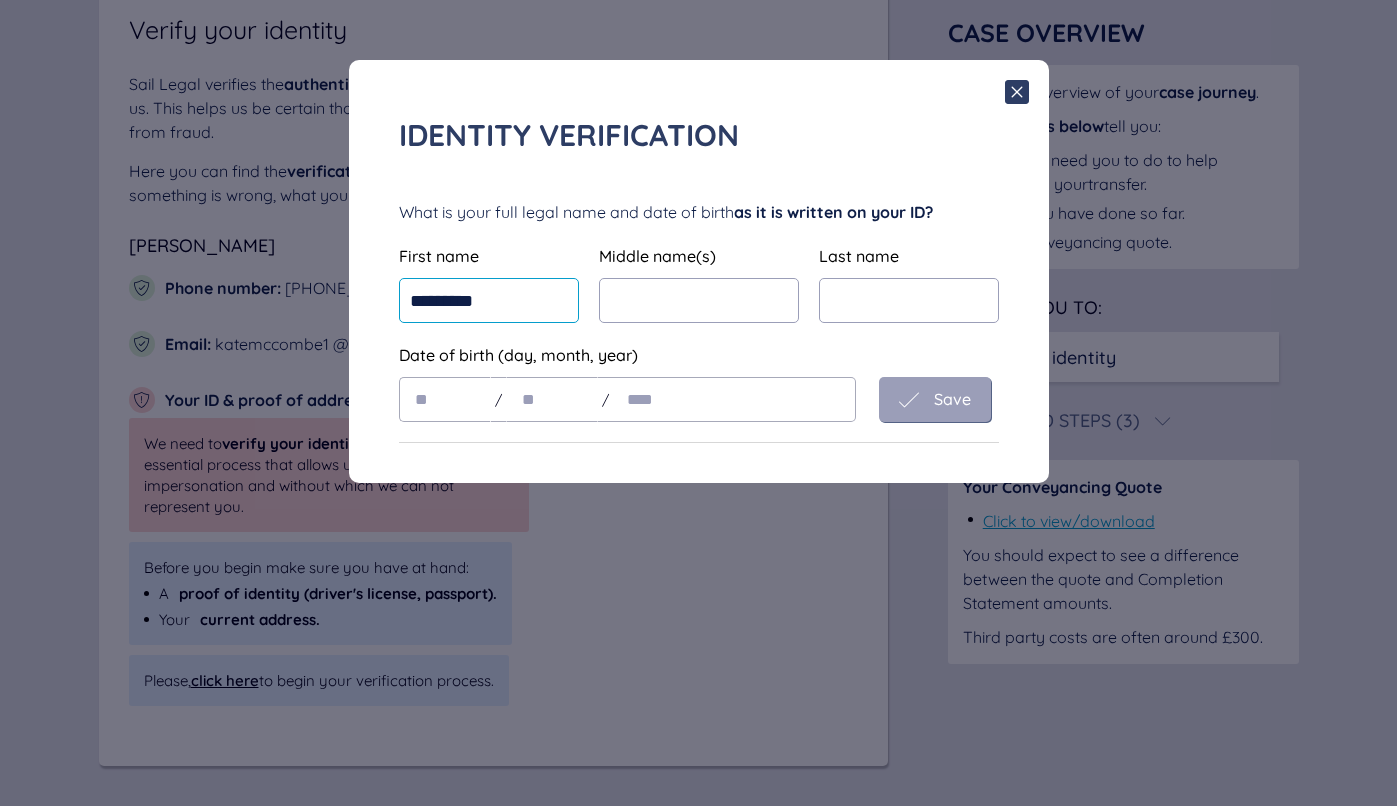 type on "*********" 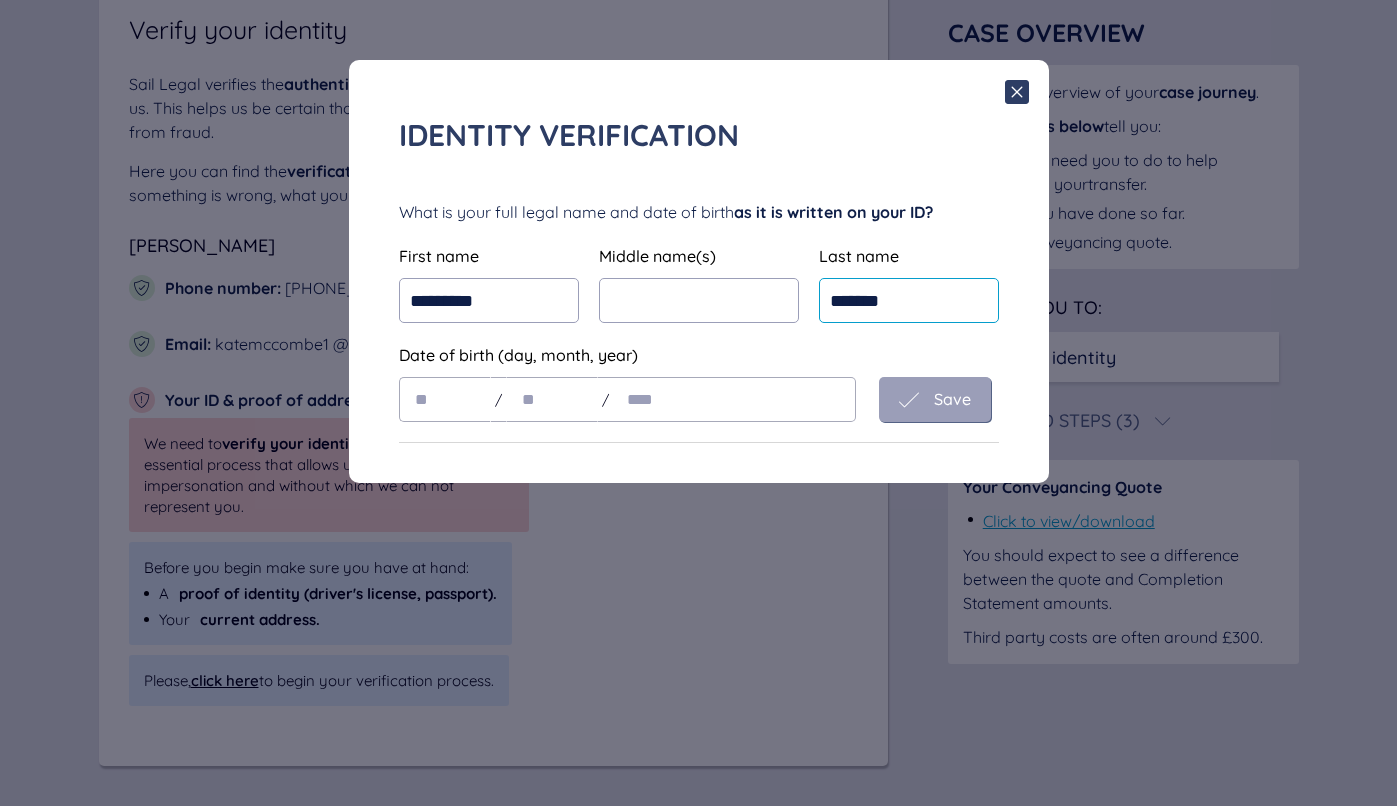 type on "*******" 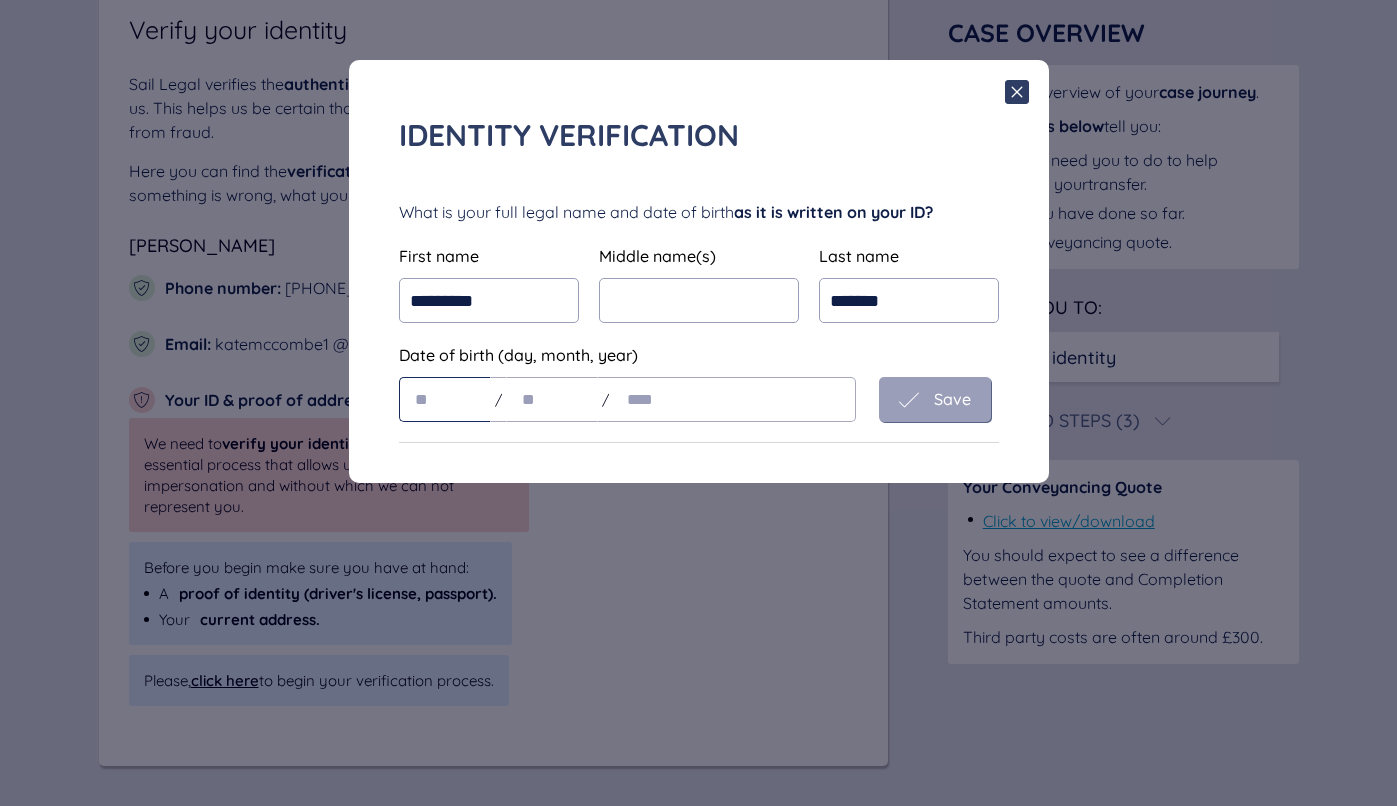 click at bounding box center [445, 399] 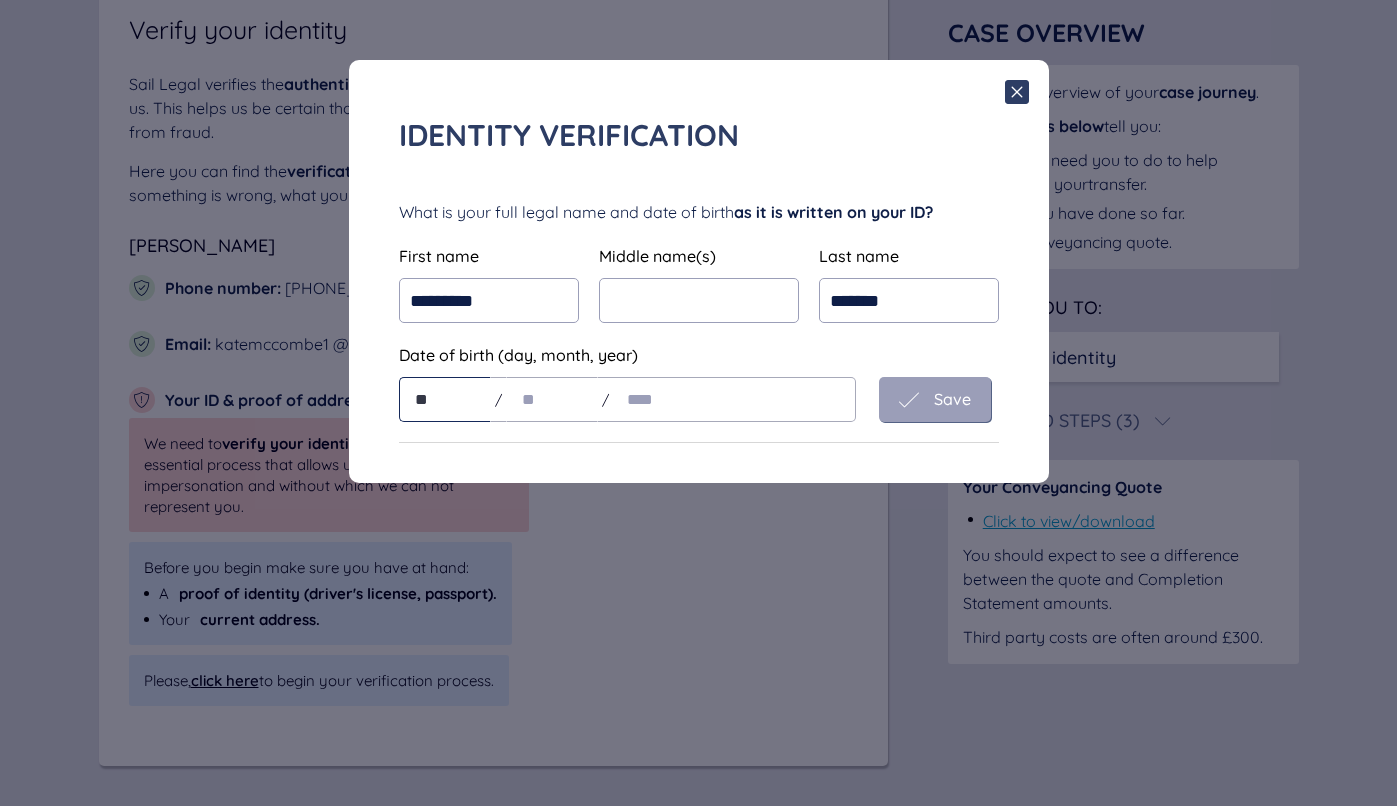 type on "**" 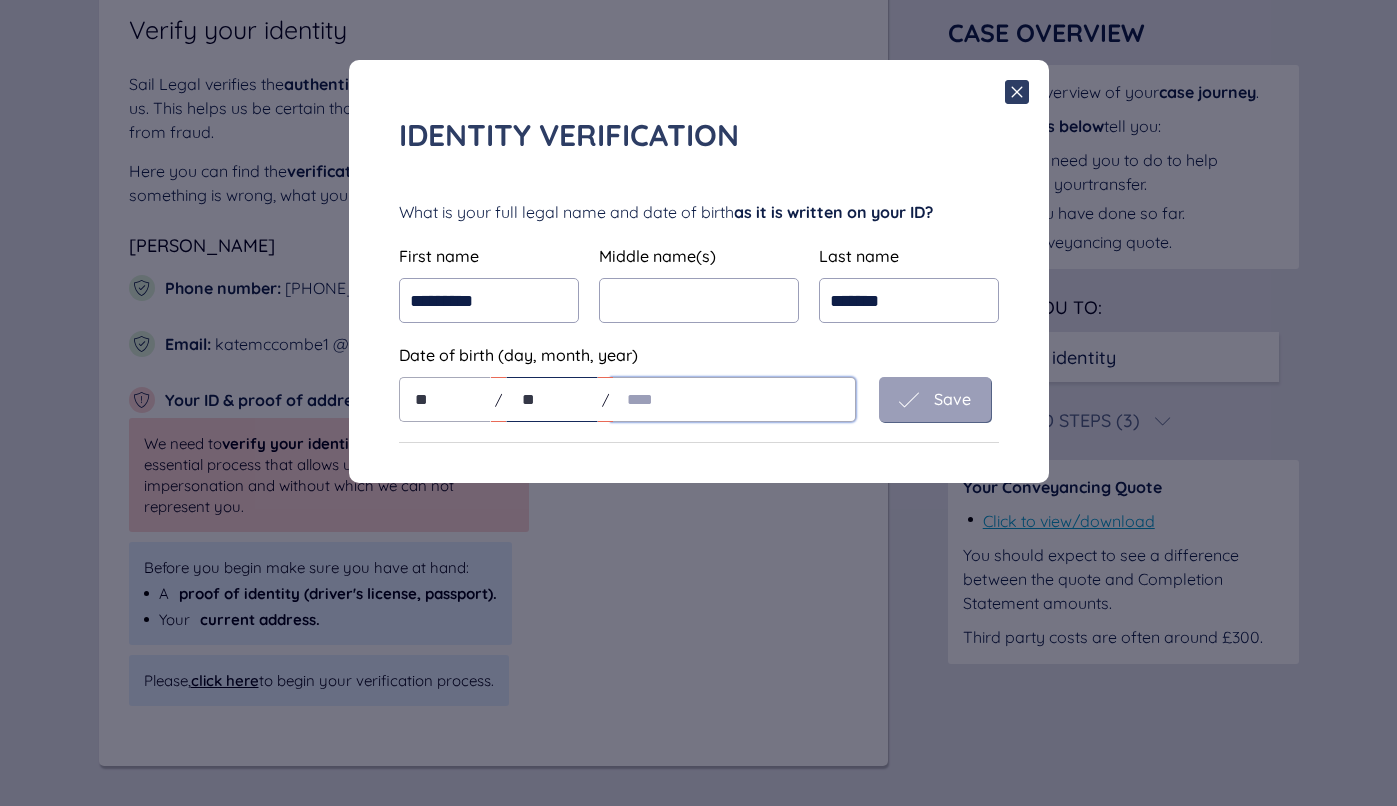 type on "**" 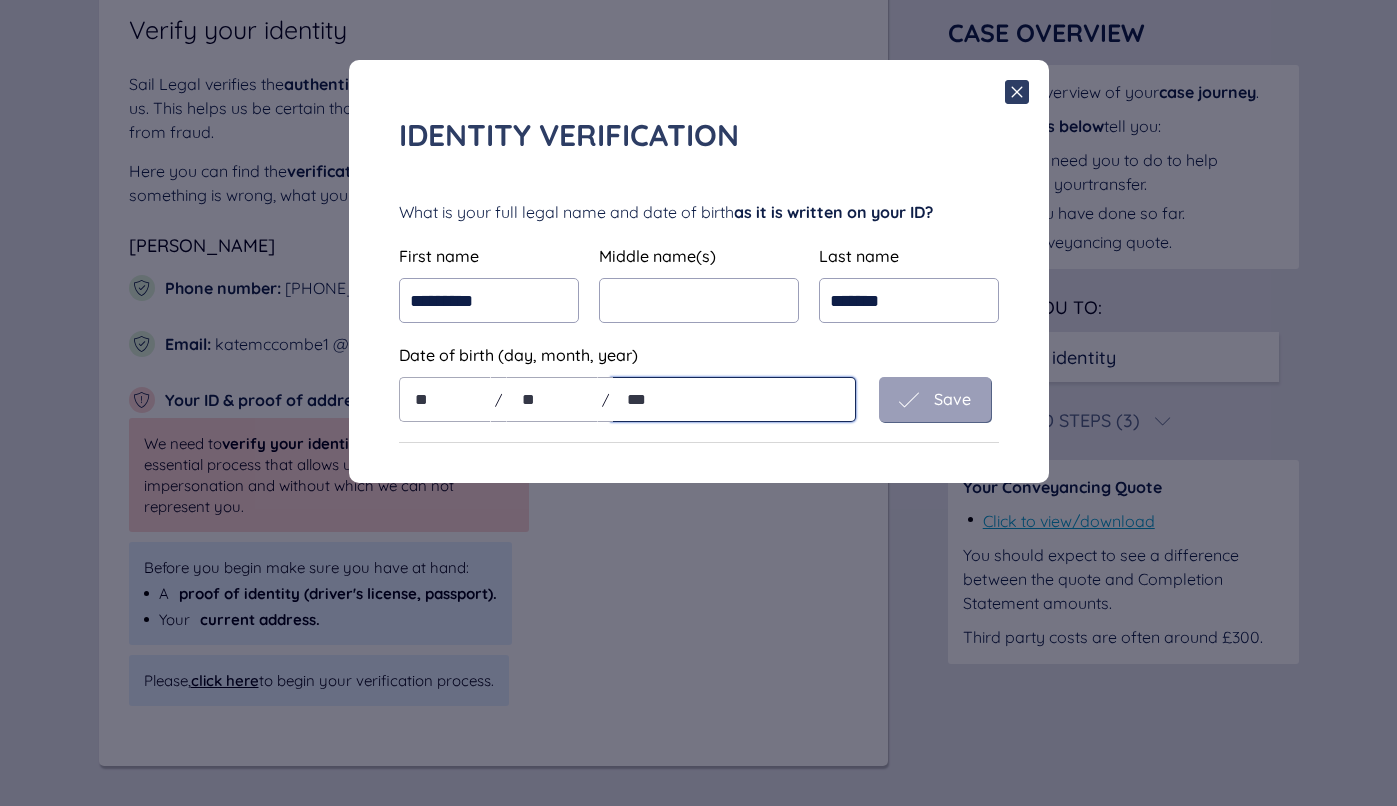 type on "****" 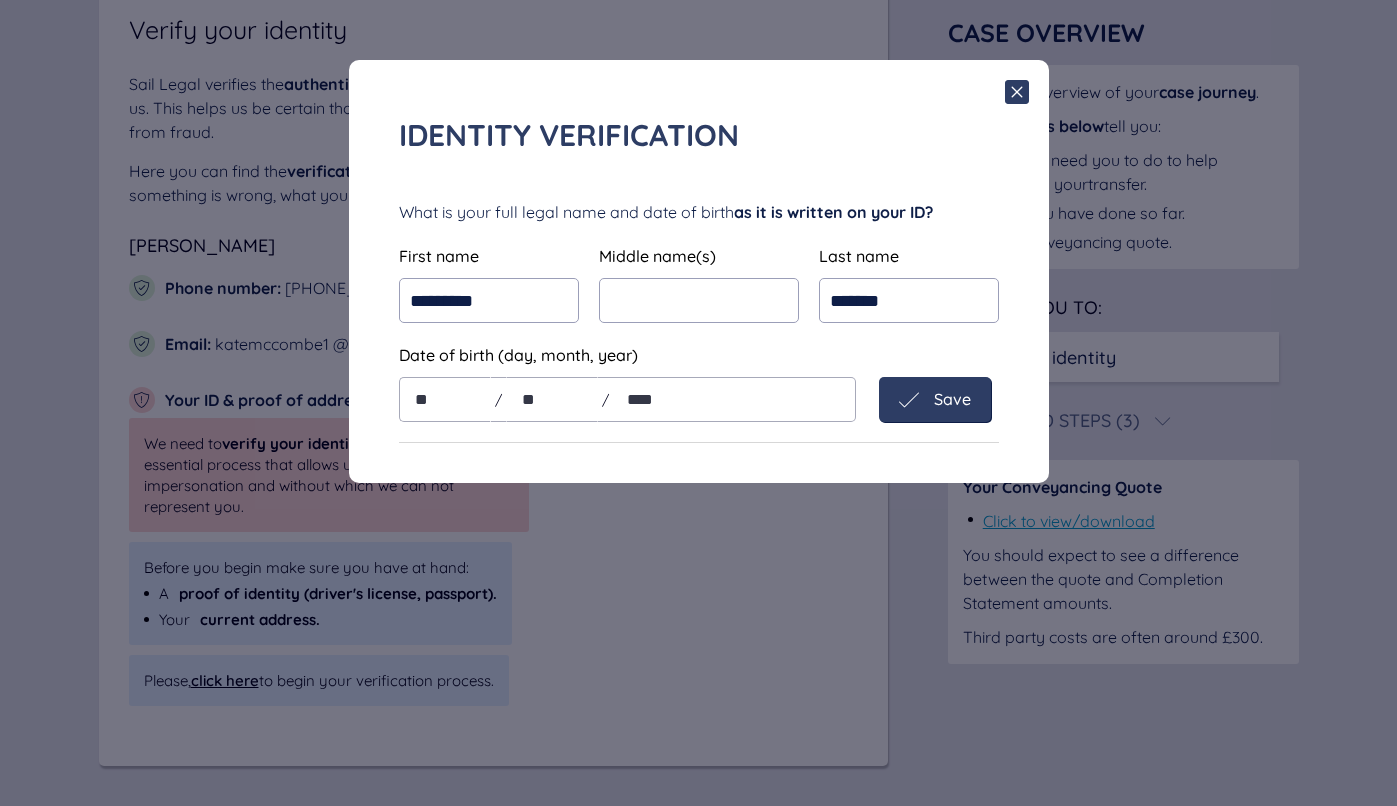 click on "Save" at bounding box center (952, 399) 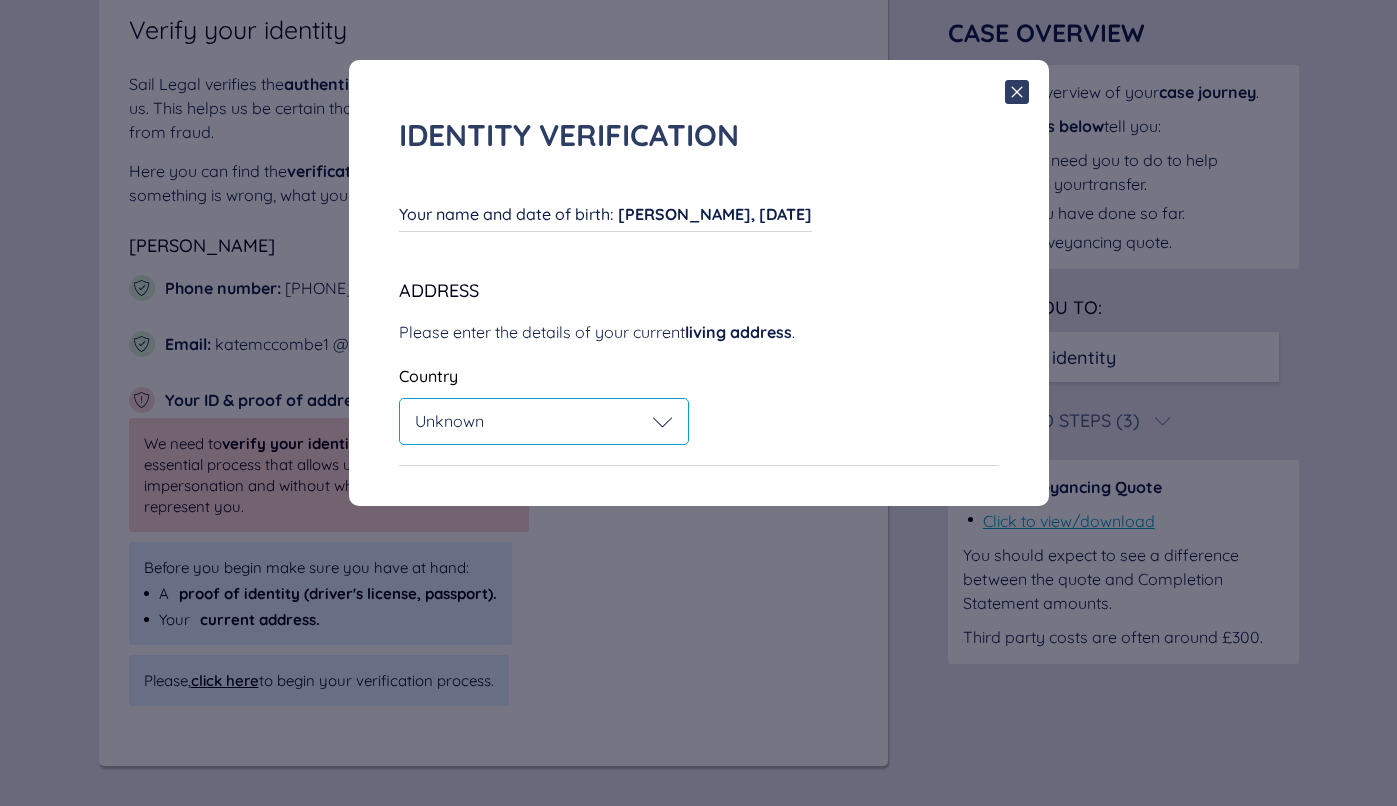 click 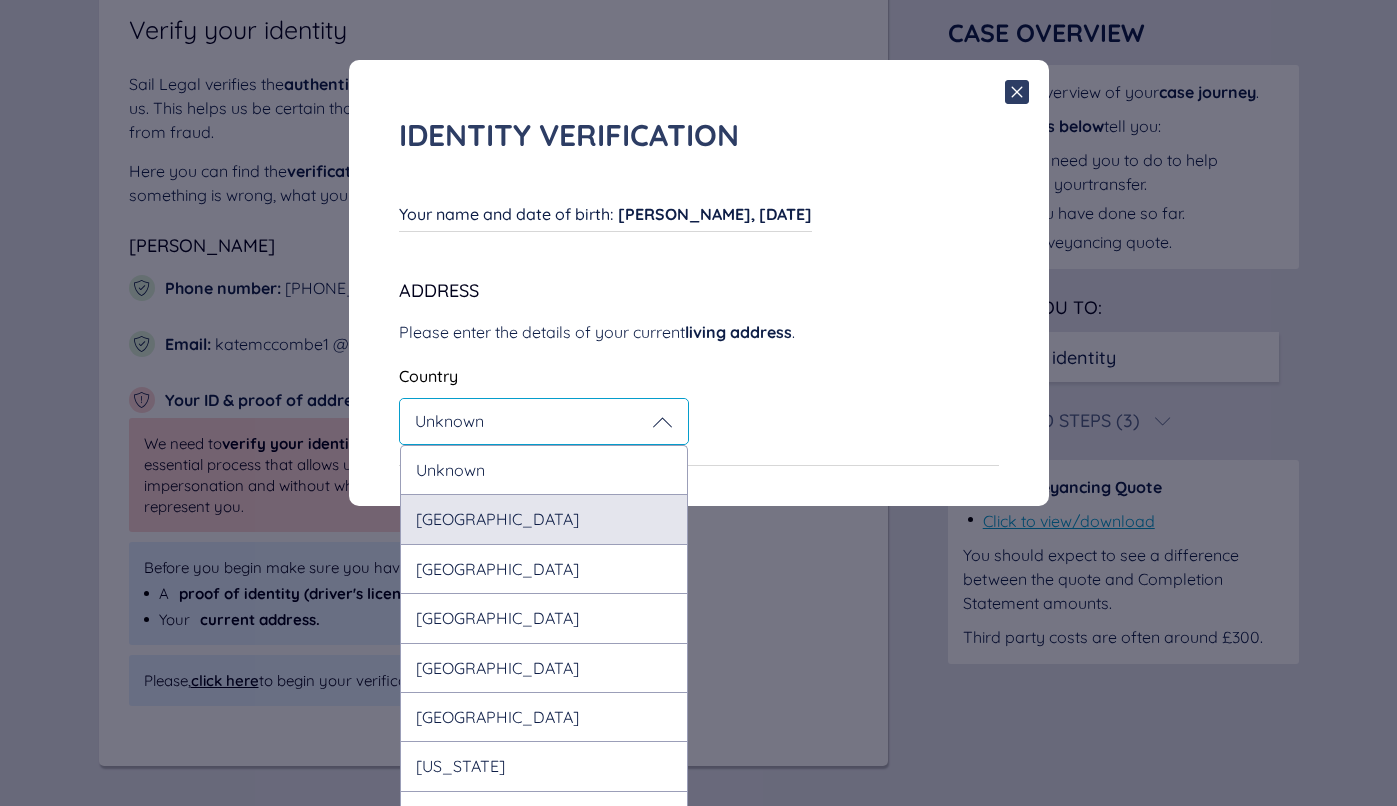 click on "[GEOGRAPHIC_DATA]" at bounding box center (544, 518) 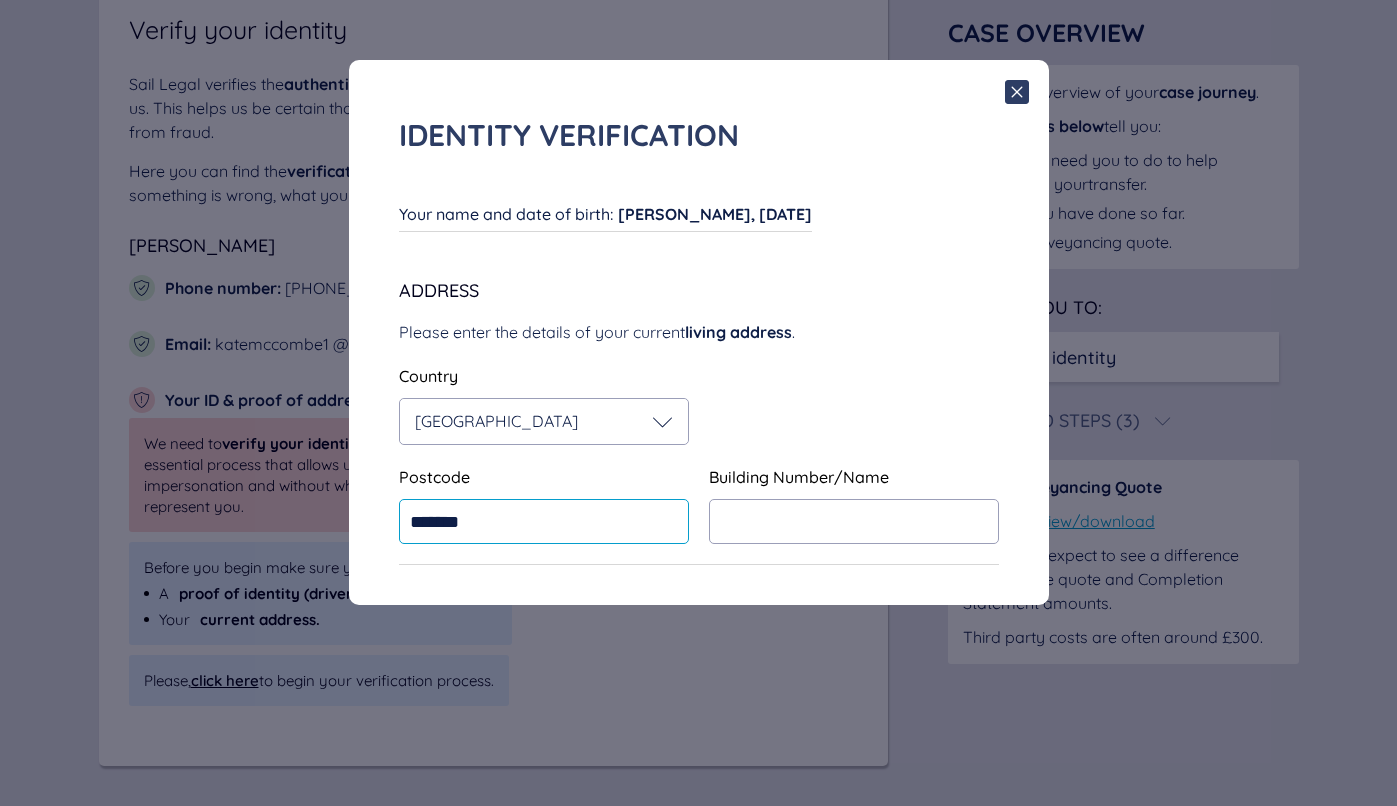 type on "*******" 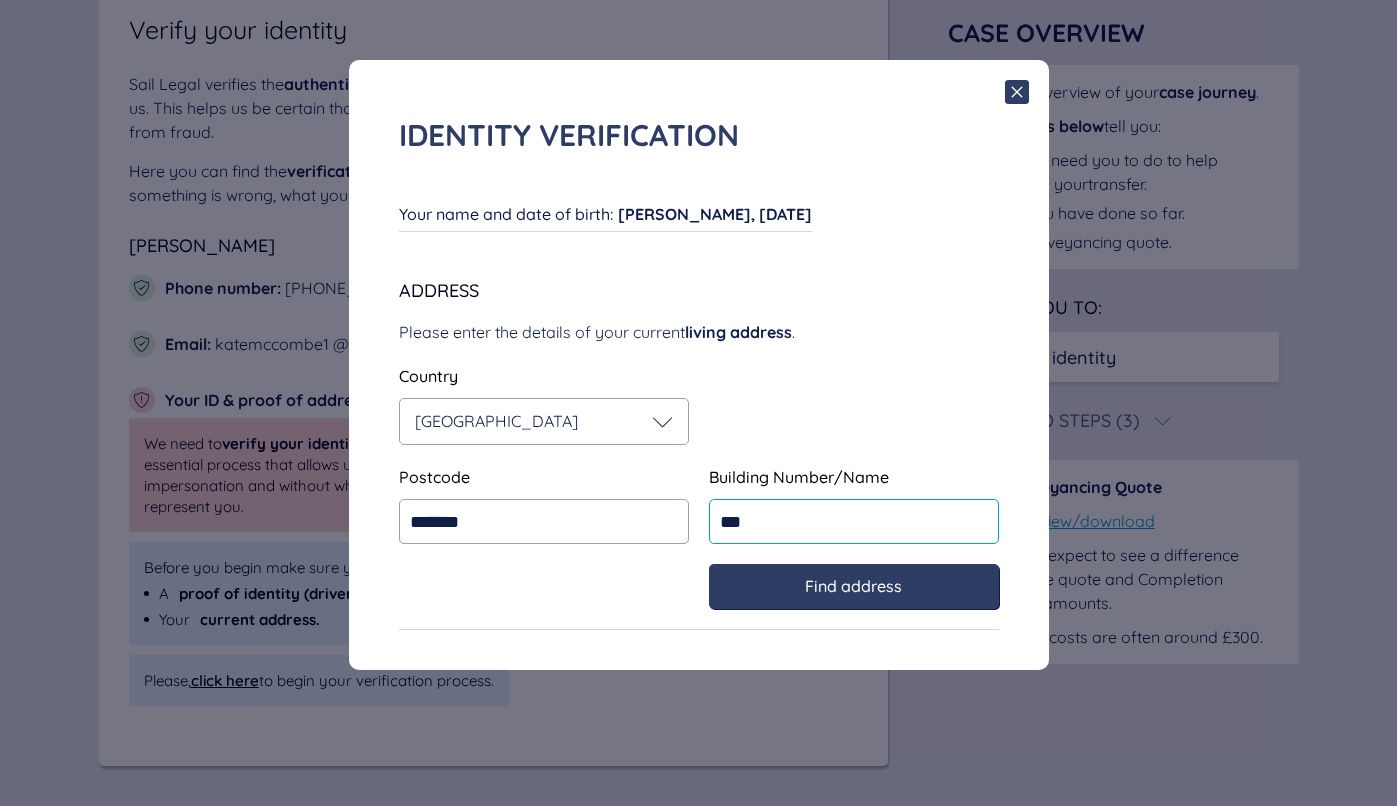type on "***" 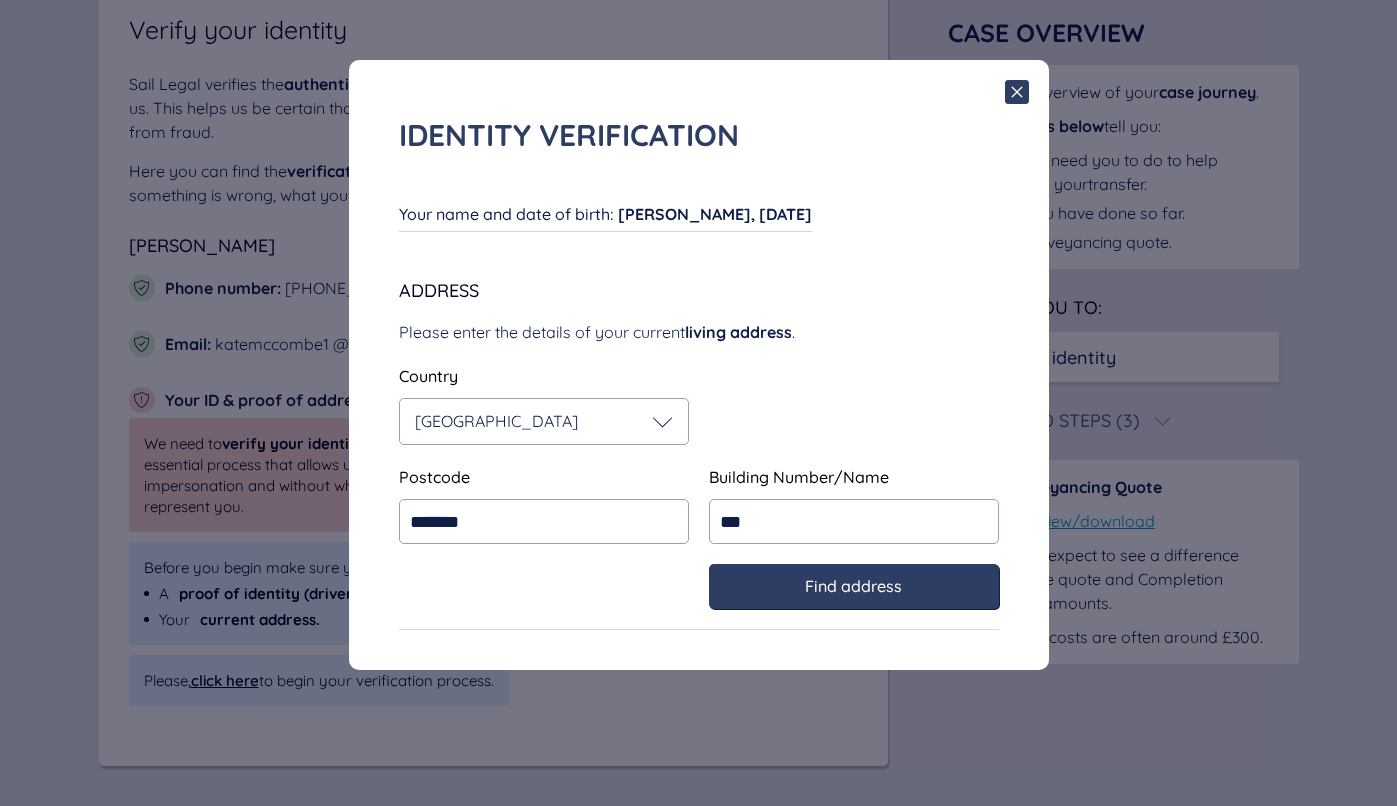 click on "Find address" at bounding box center (853, 586) 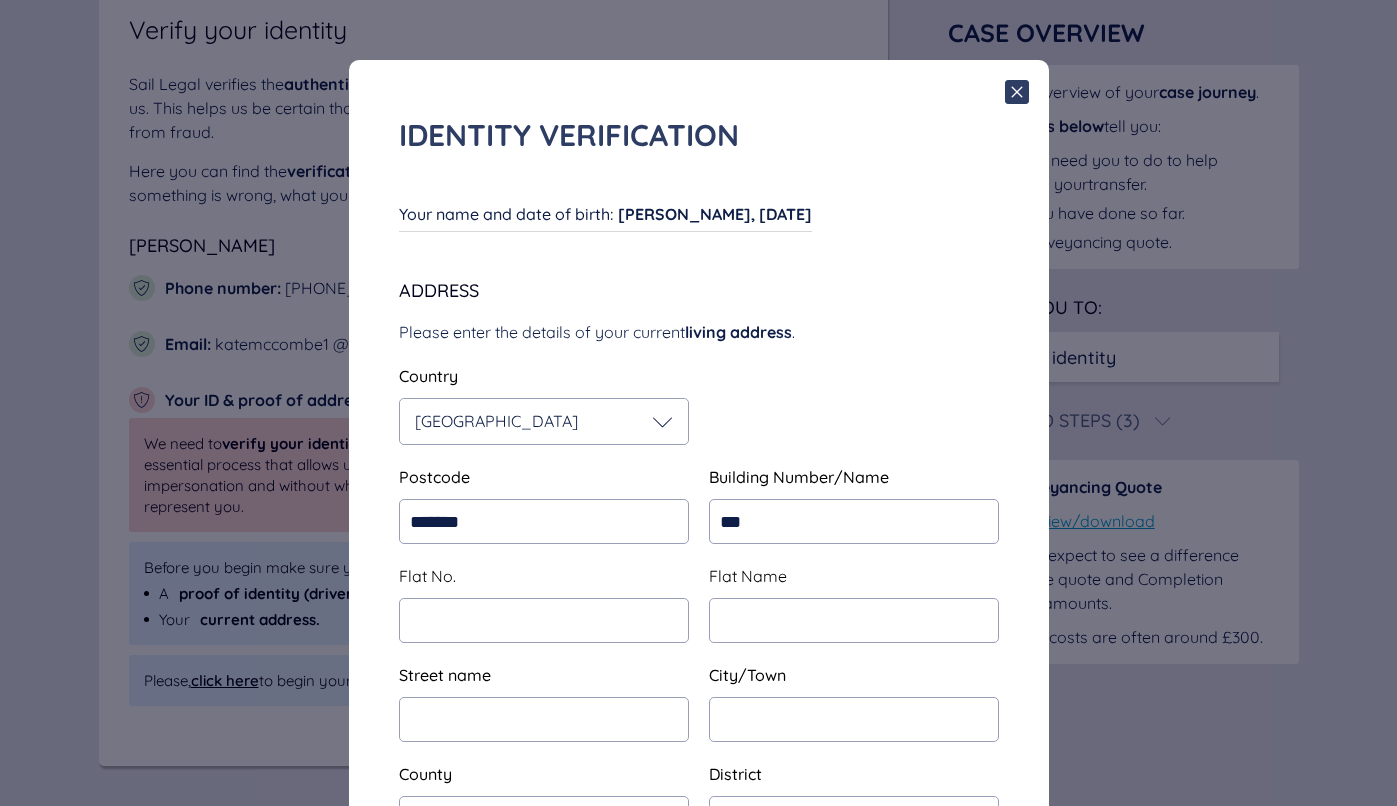 type on "**********" 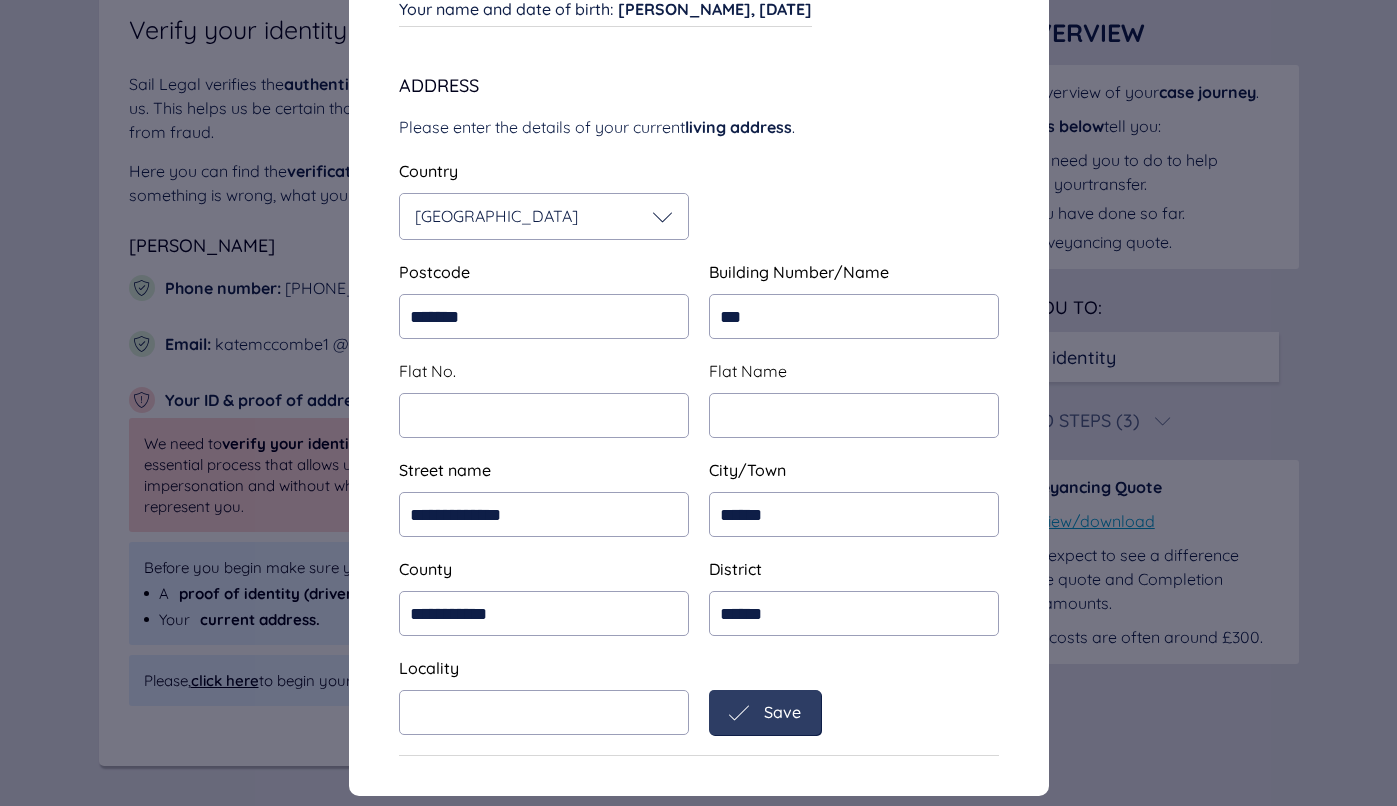 scroll, scrollTop: 205, scrollLeft: 0, axis: vertical 